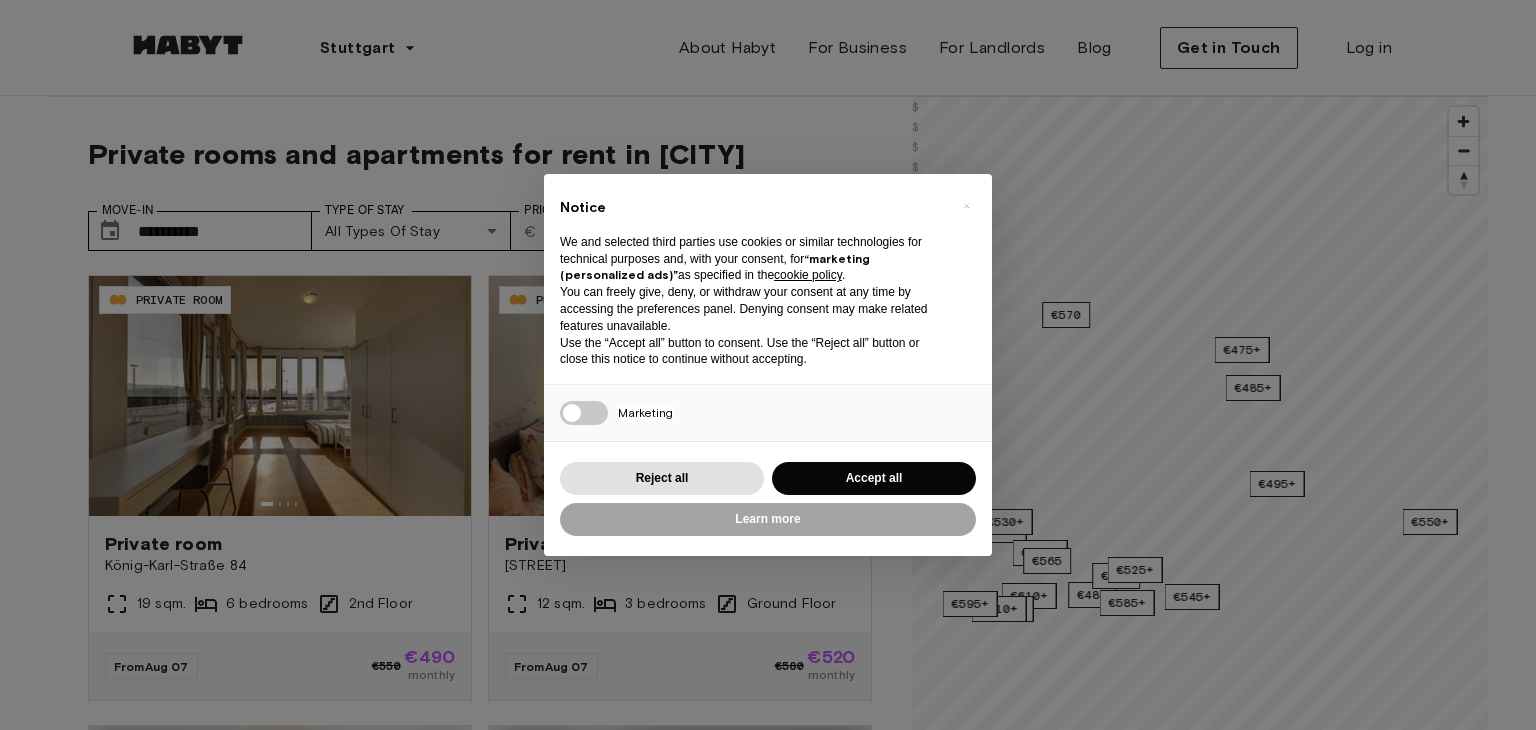 scroll, scrollTop: 0, scrollLeft: 0, axis: both 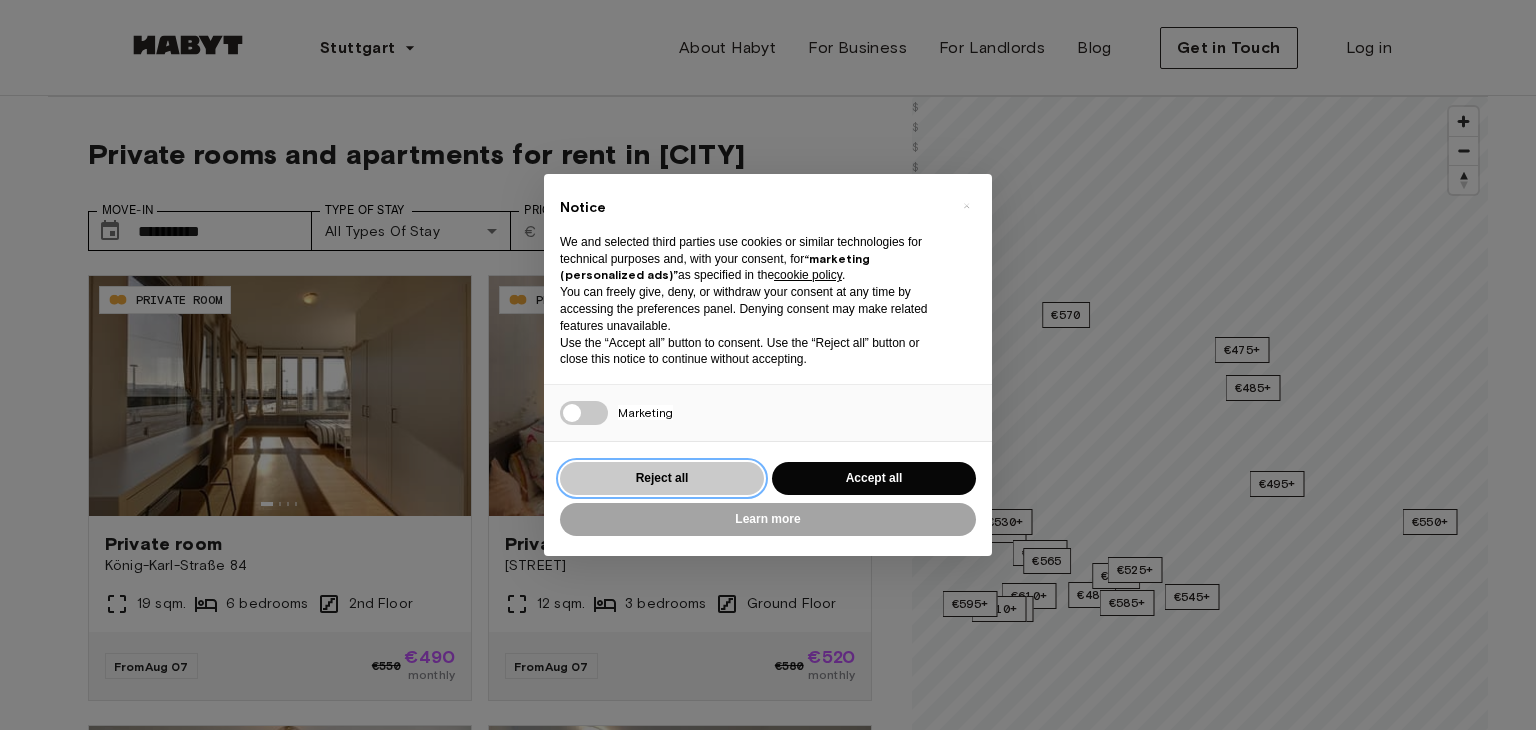 click on "Reject all" at bounding box center [662, 478] 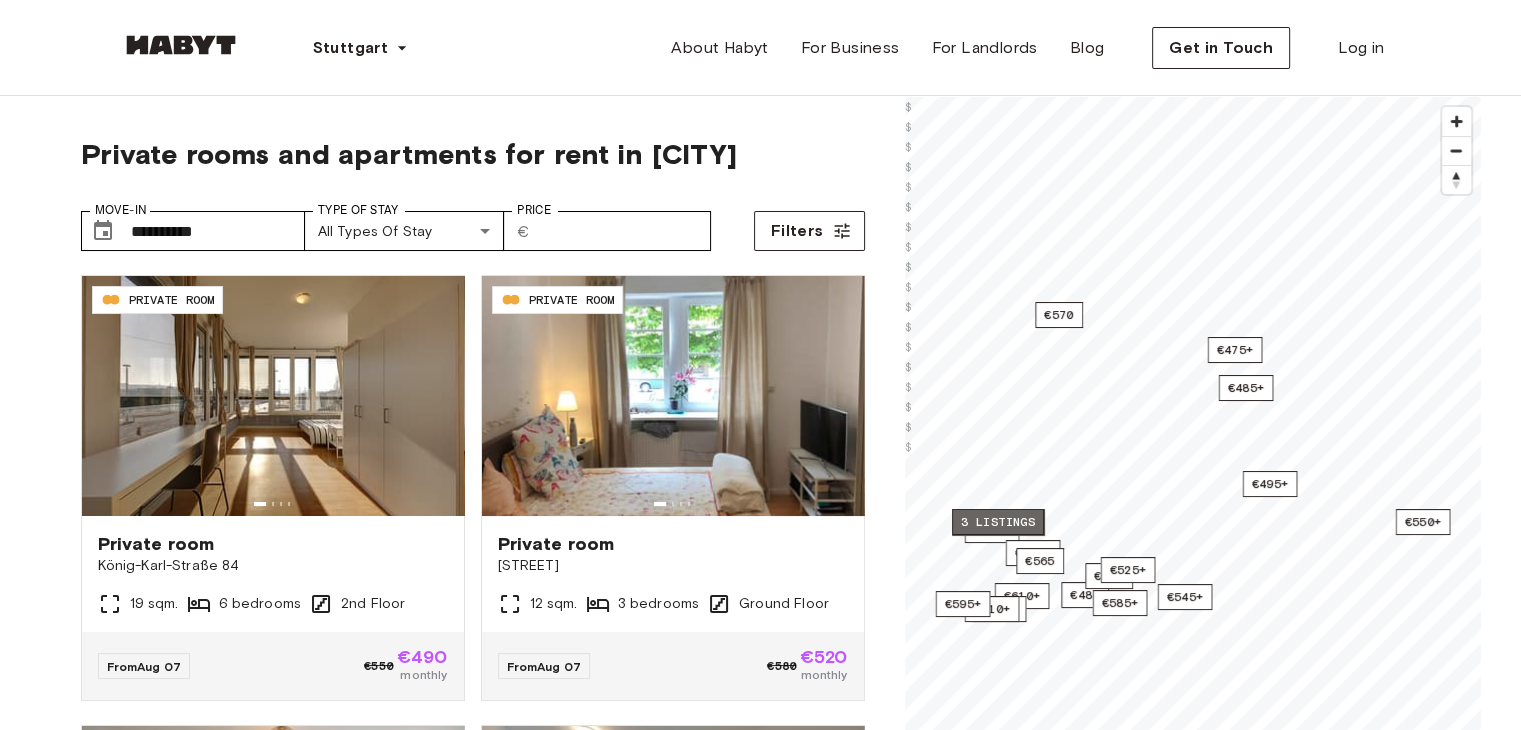 click on "3 listings" at bounding box center (998, 522) 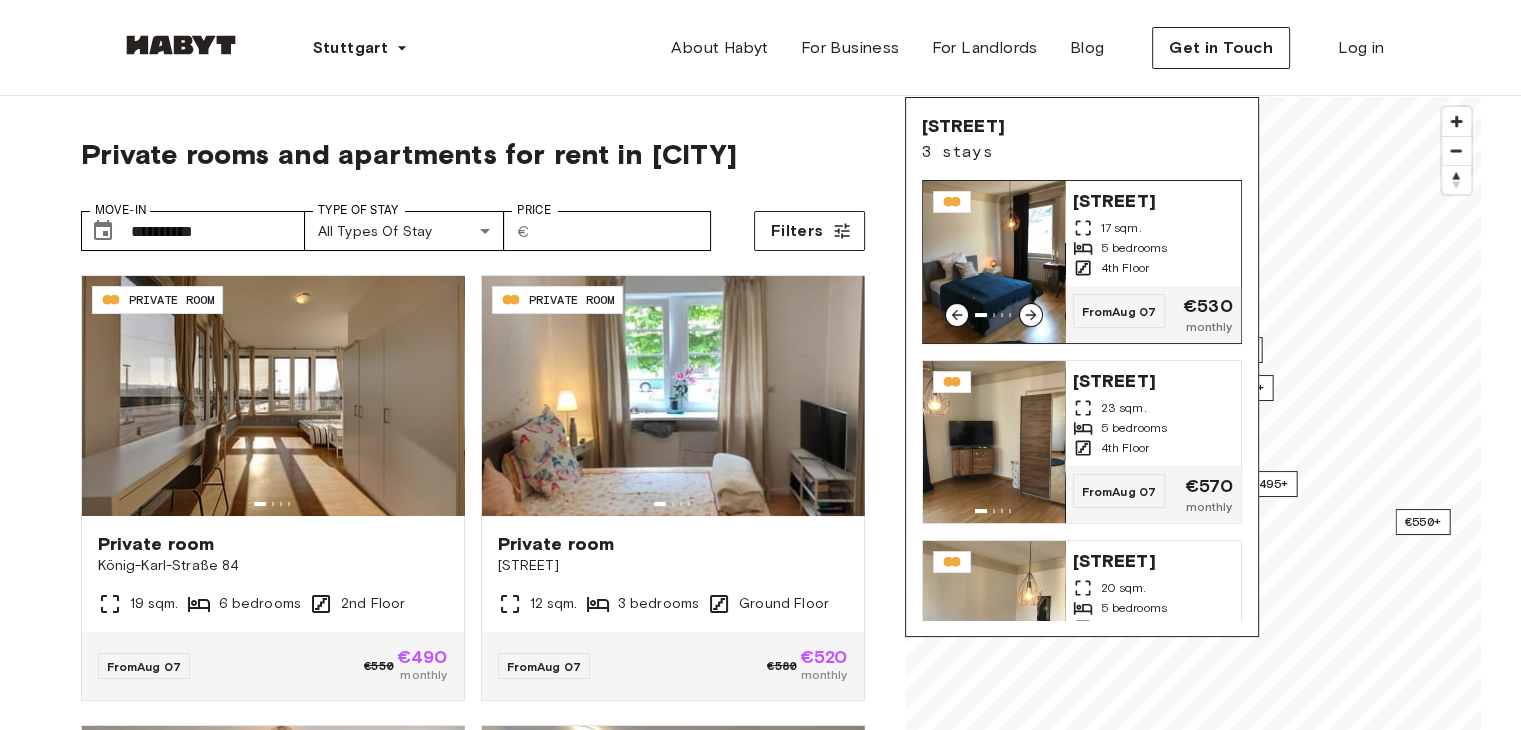 click 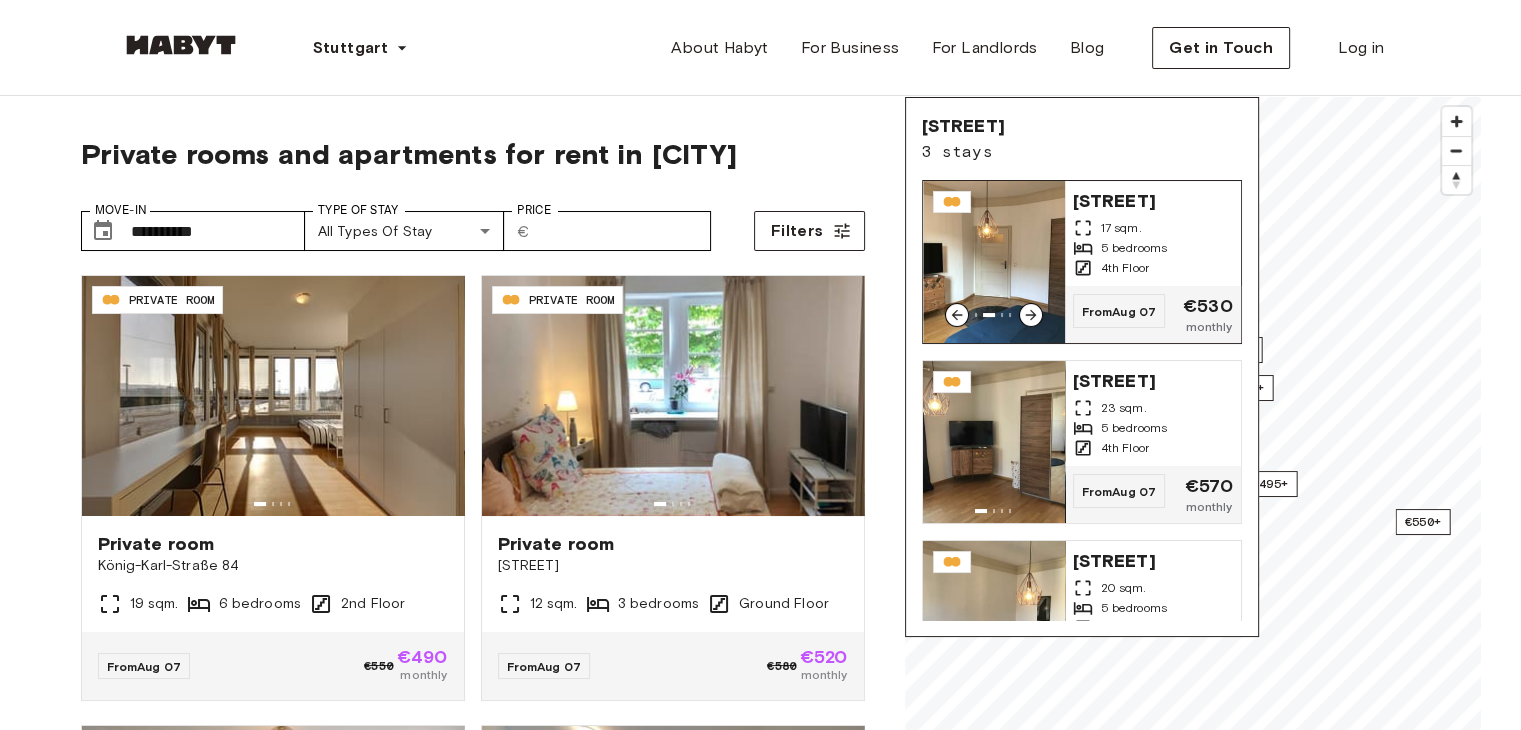click 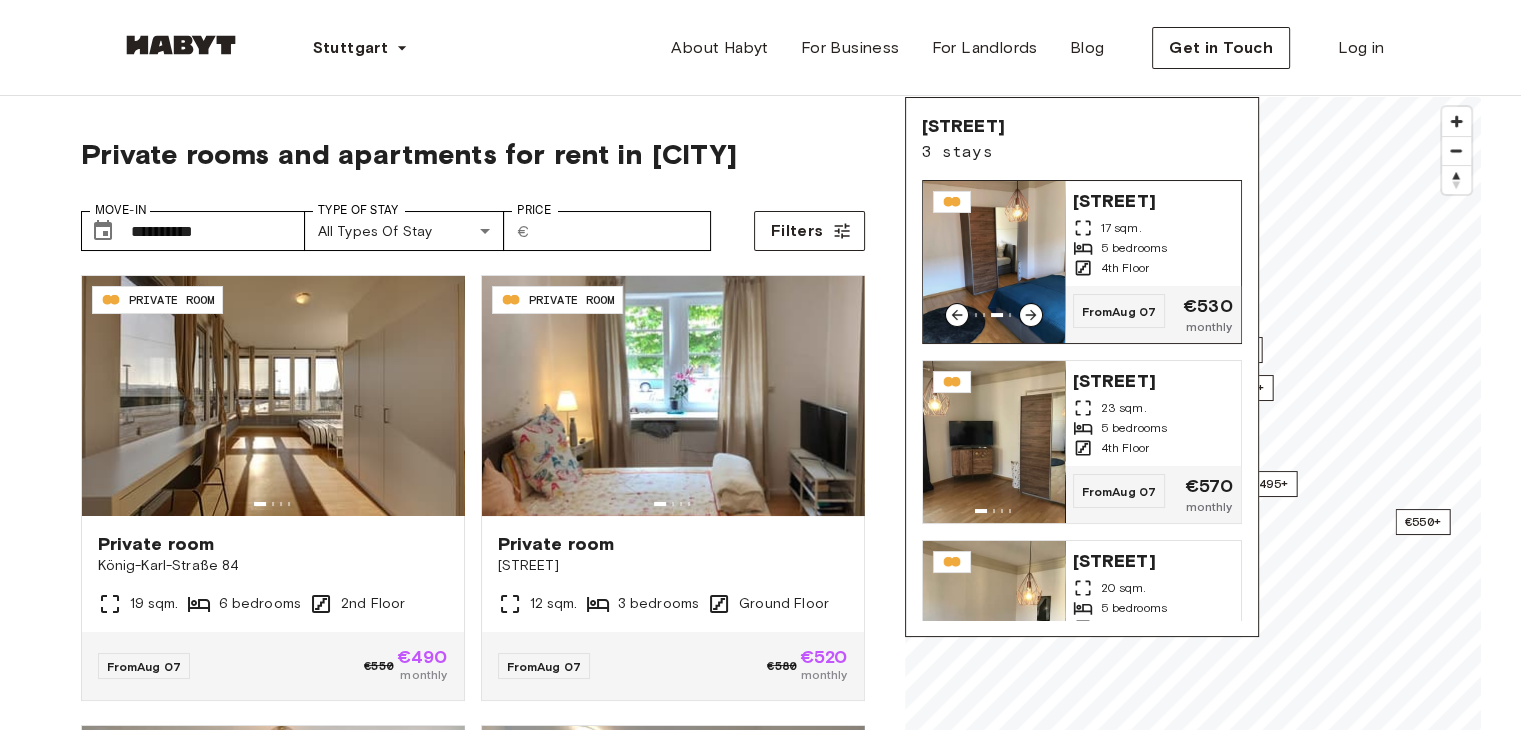 click 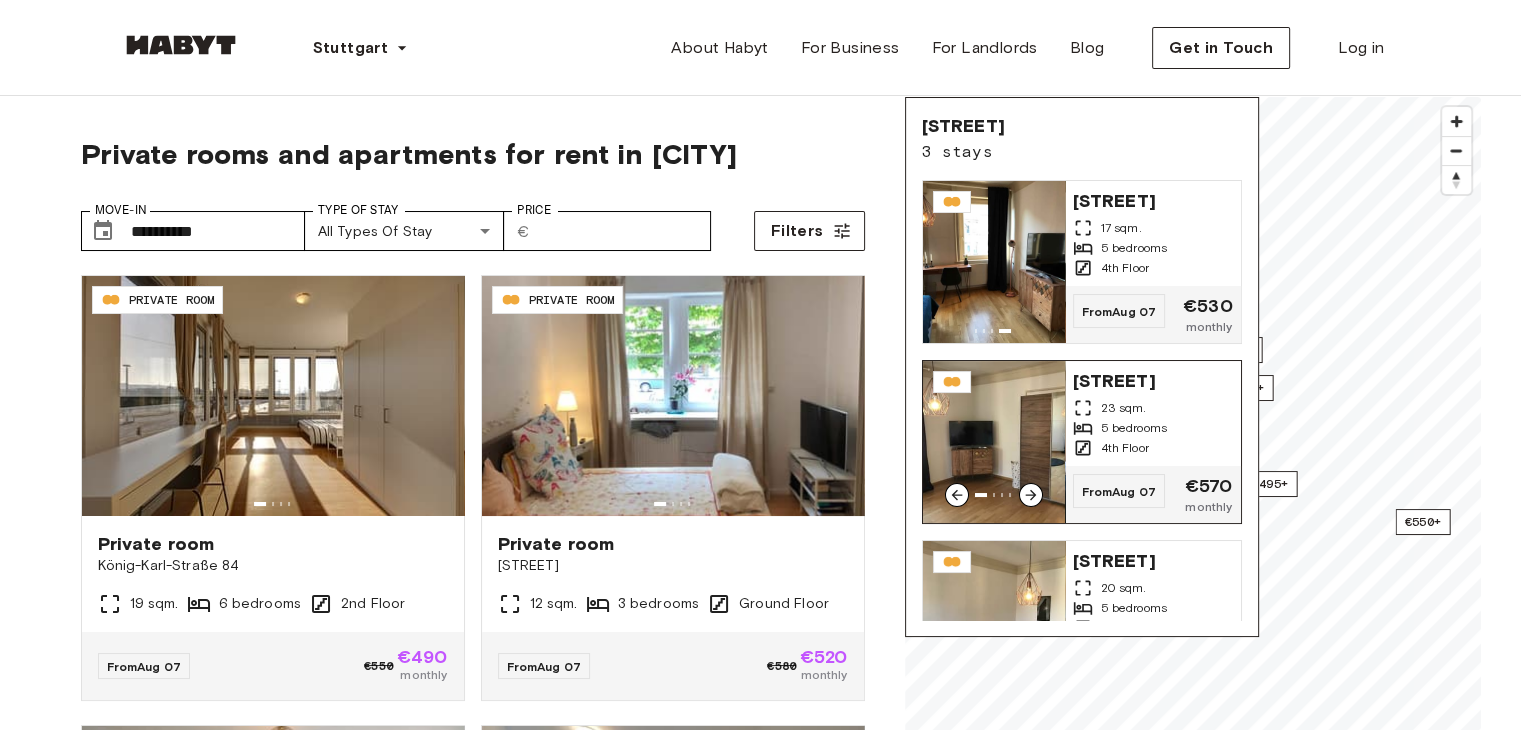 click 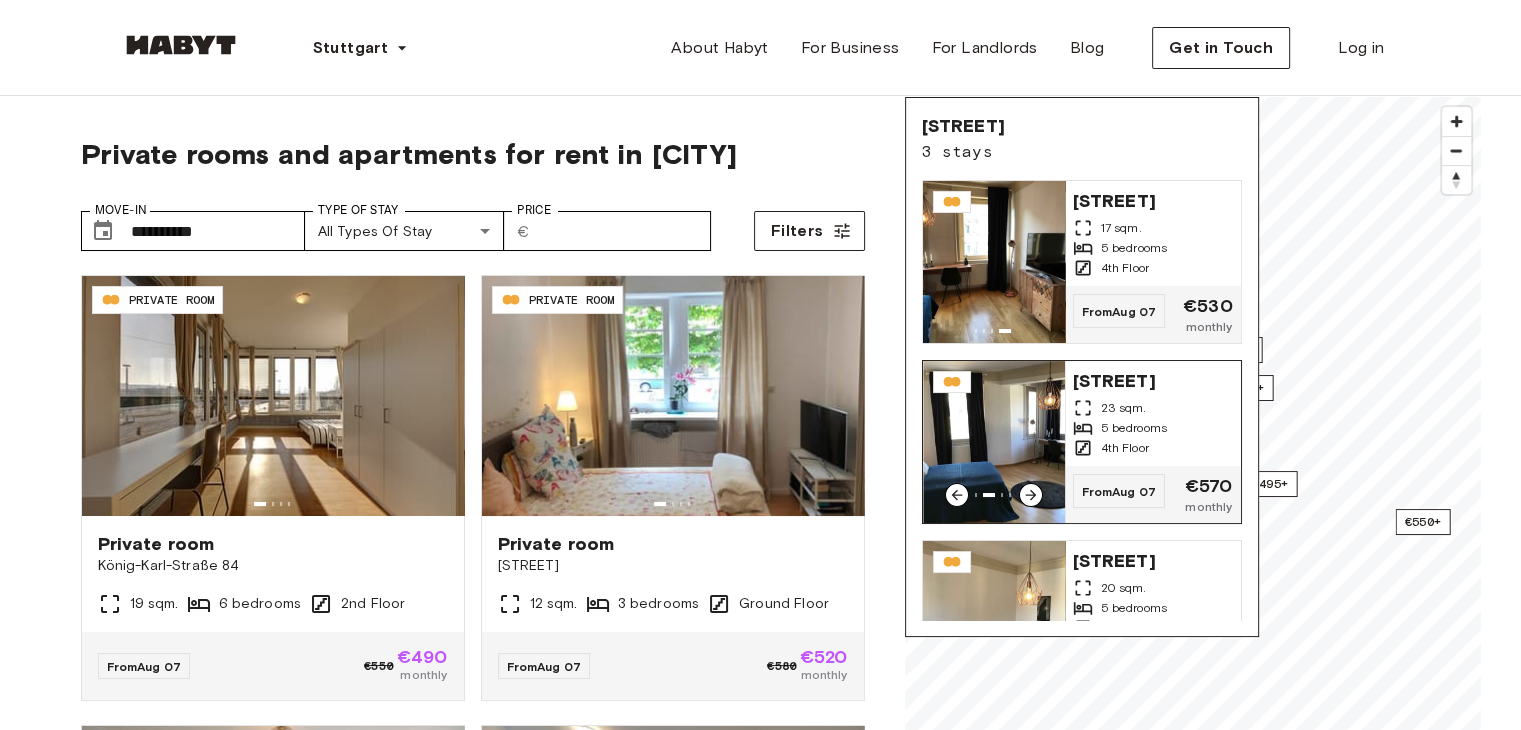 click 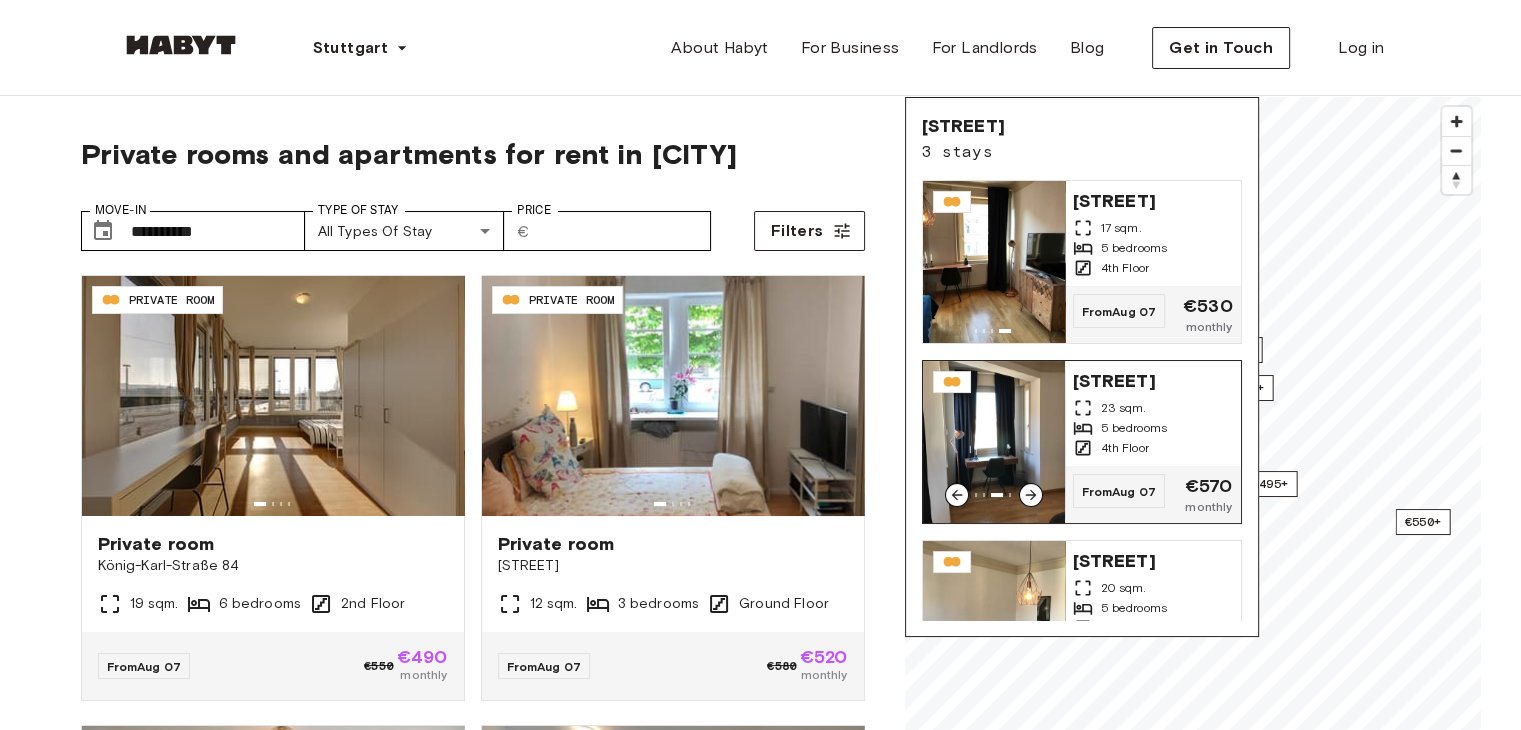 click 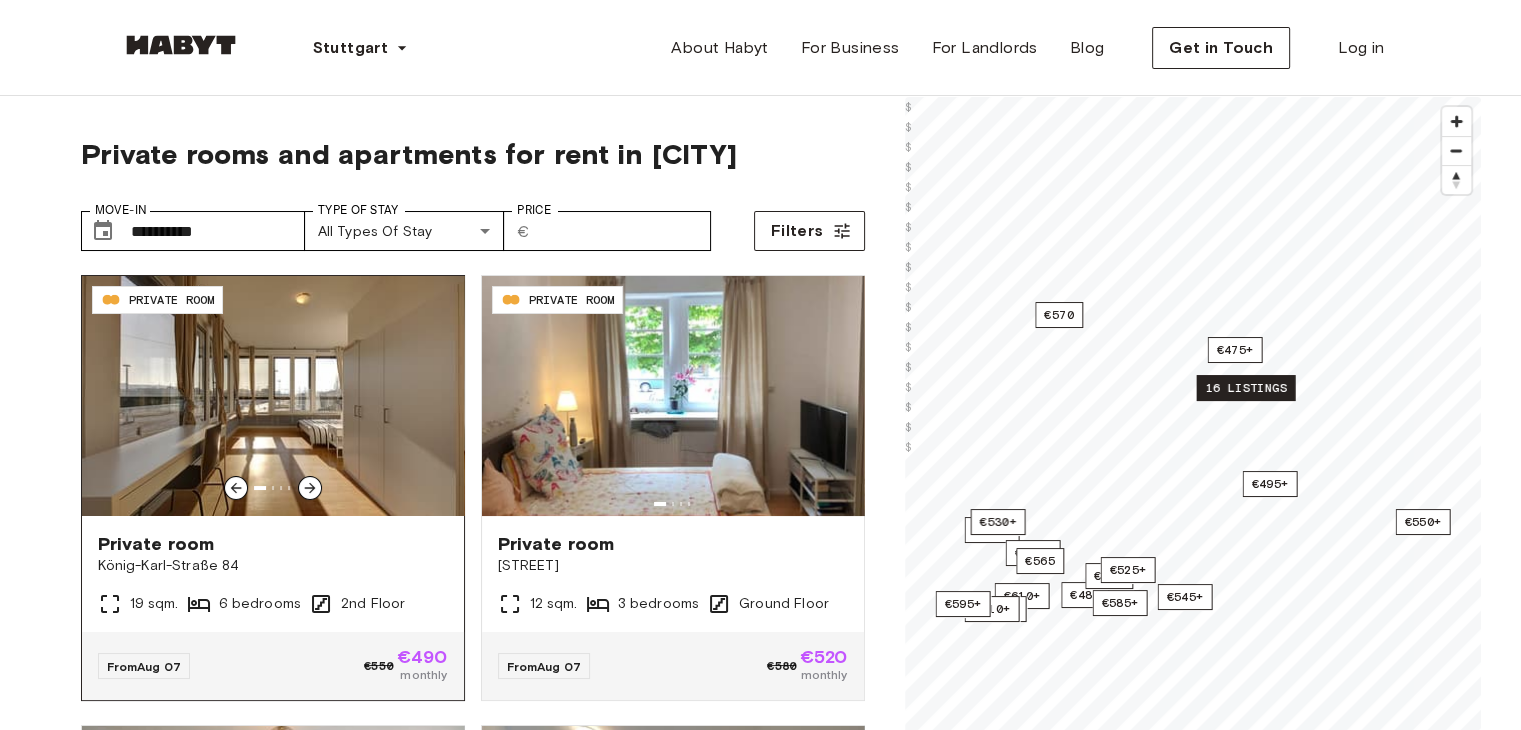 click 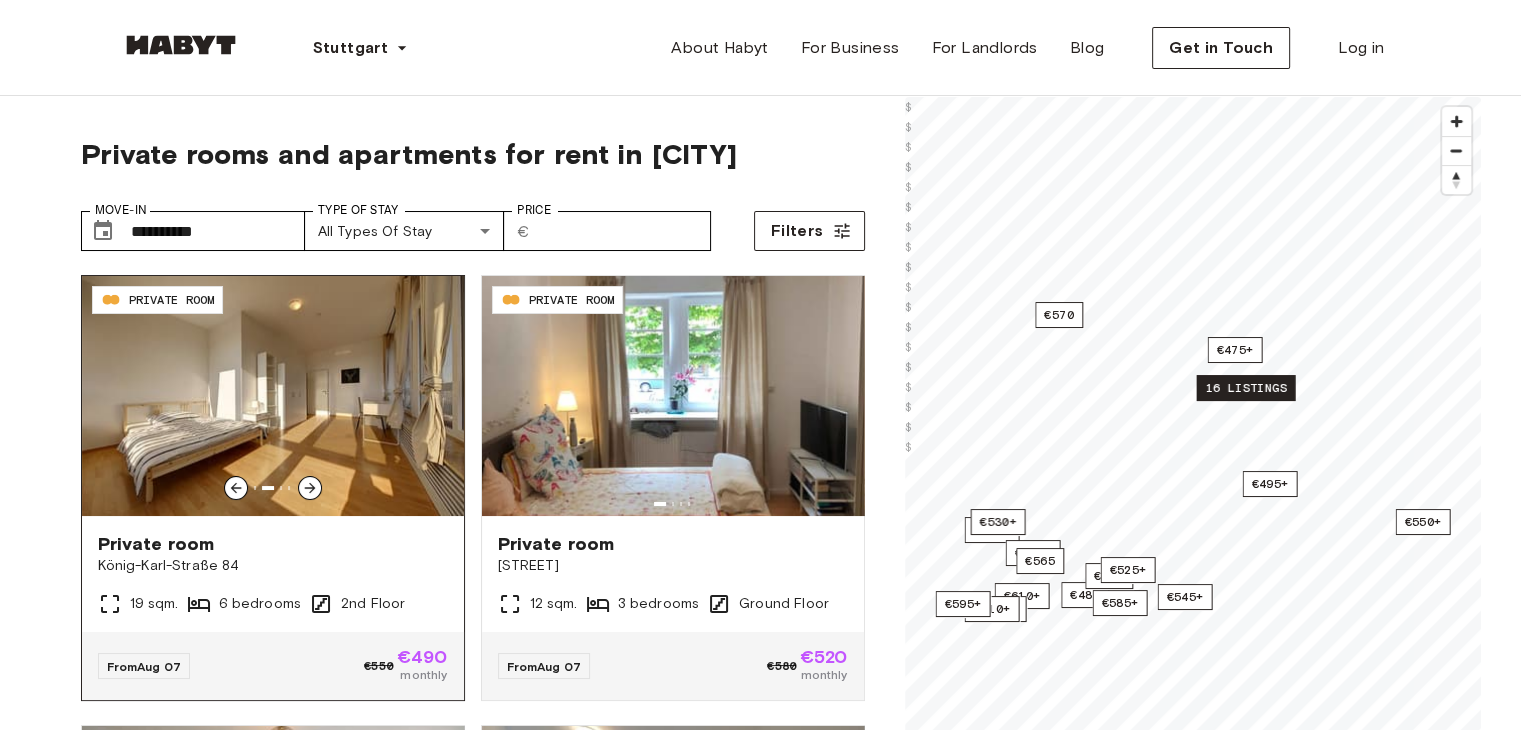 click 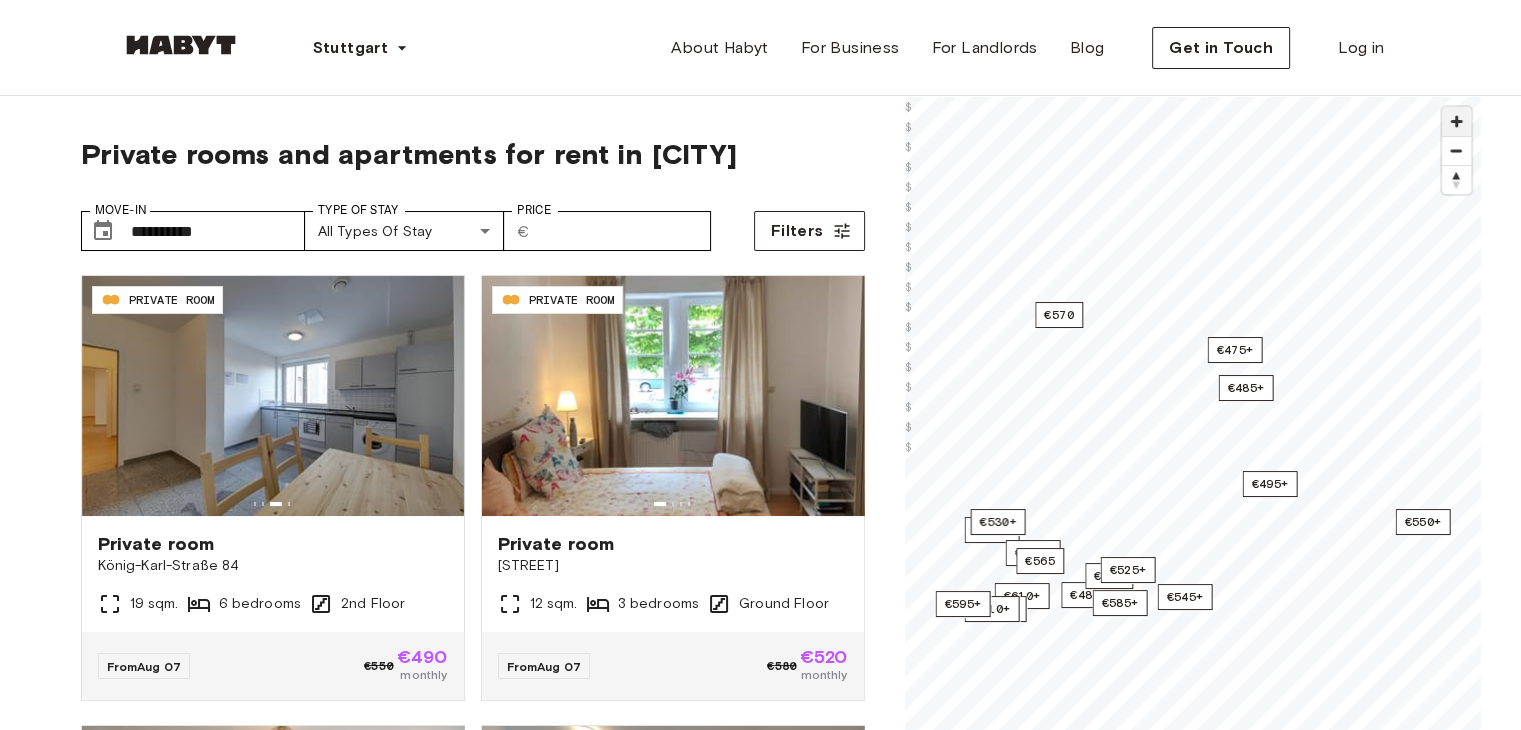 click at bounding box center [1456, 121] 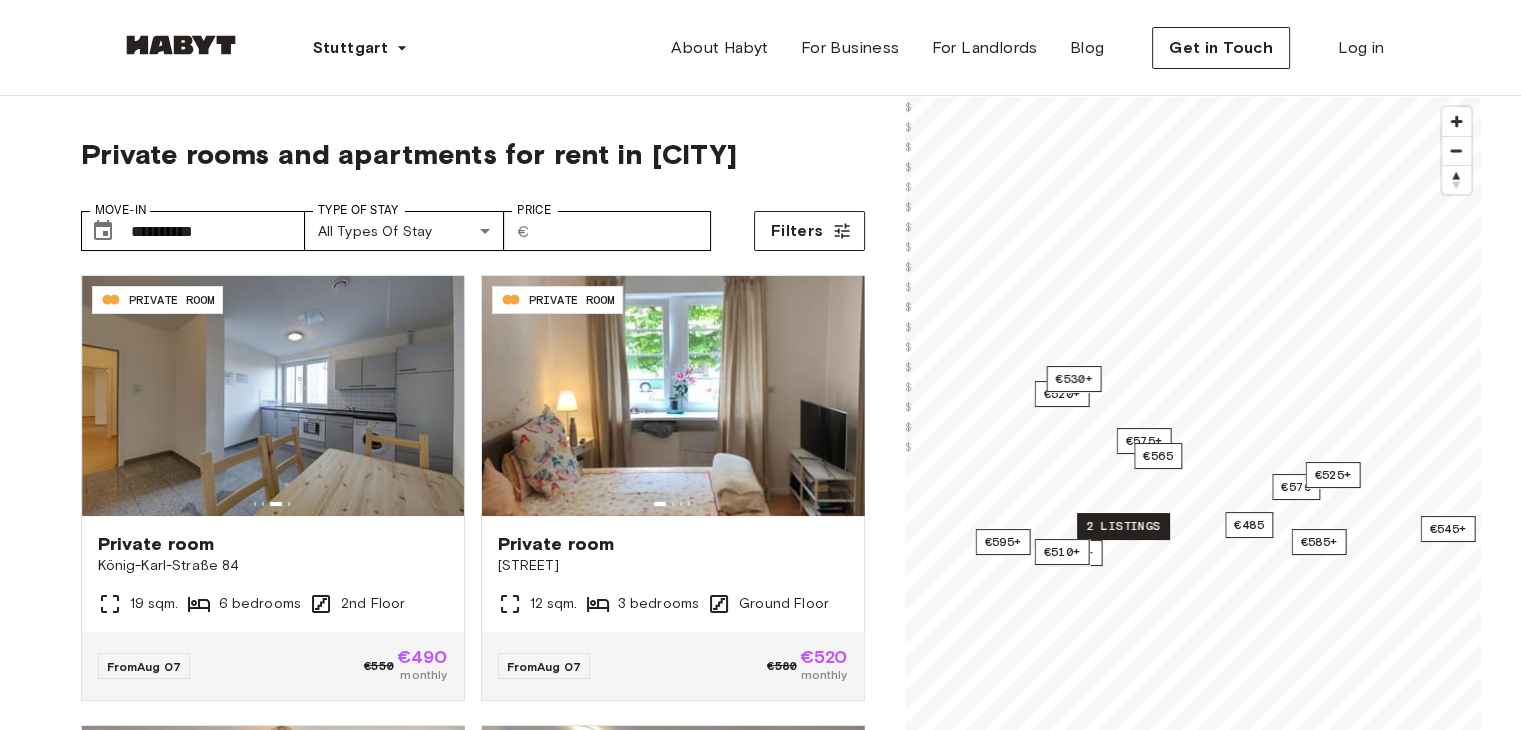 drag, startPoint x: 1086, startPoint y: 422, endPoint x: 1138, endPoint y: 516, distance: 107.42439 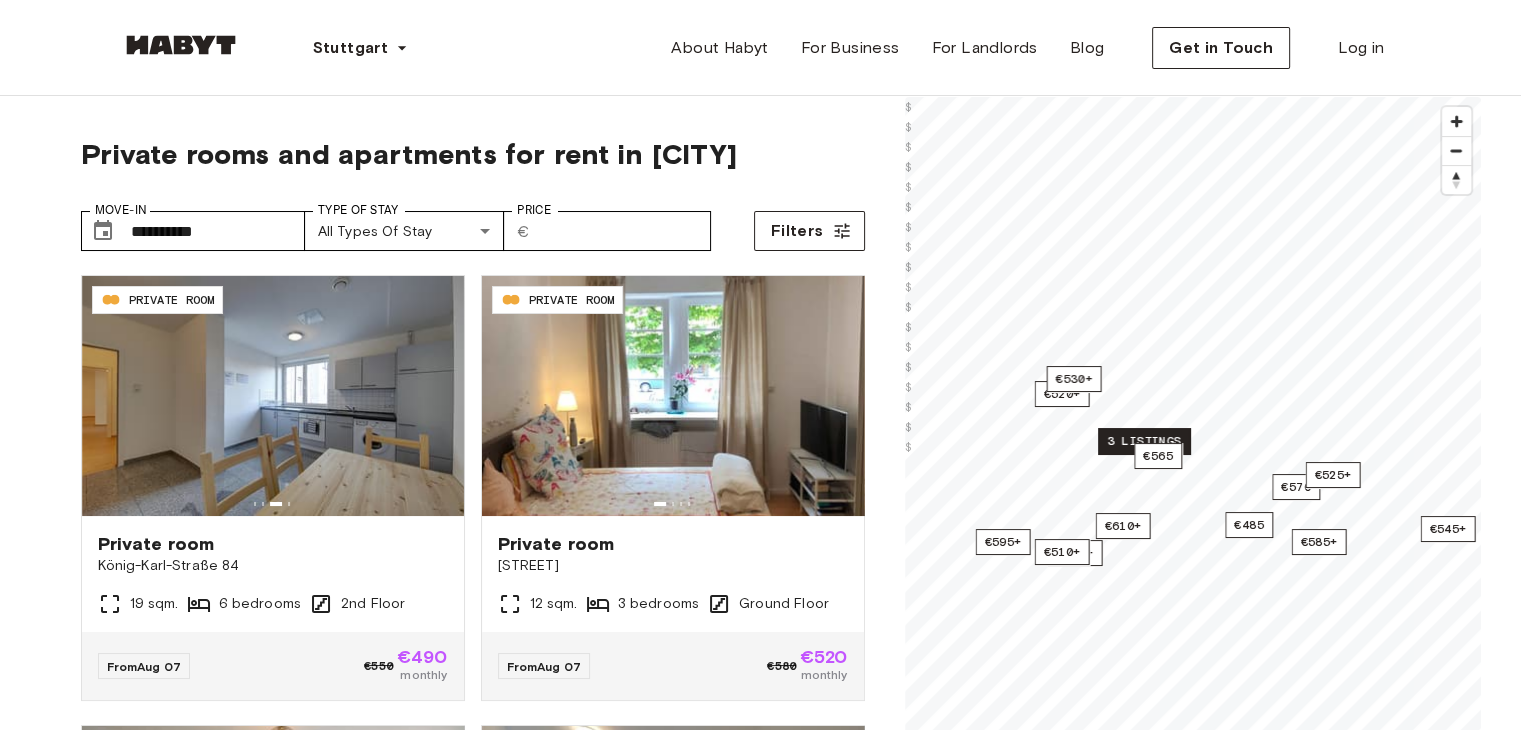 click on "3 listings" at bounding box center (1144, 441) 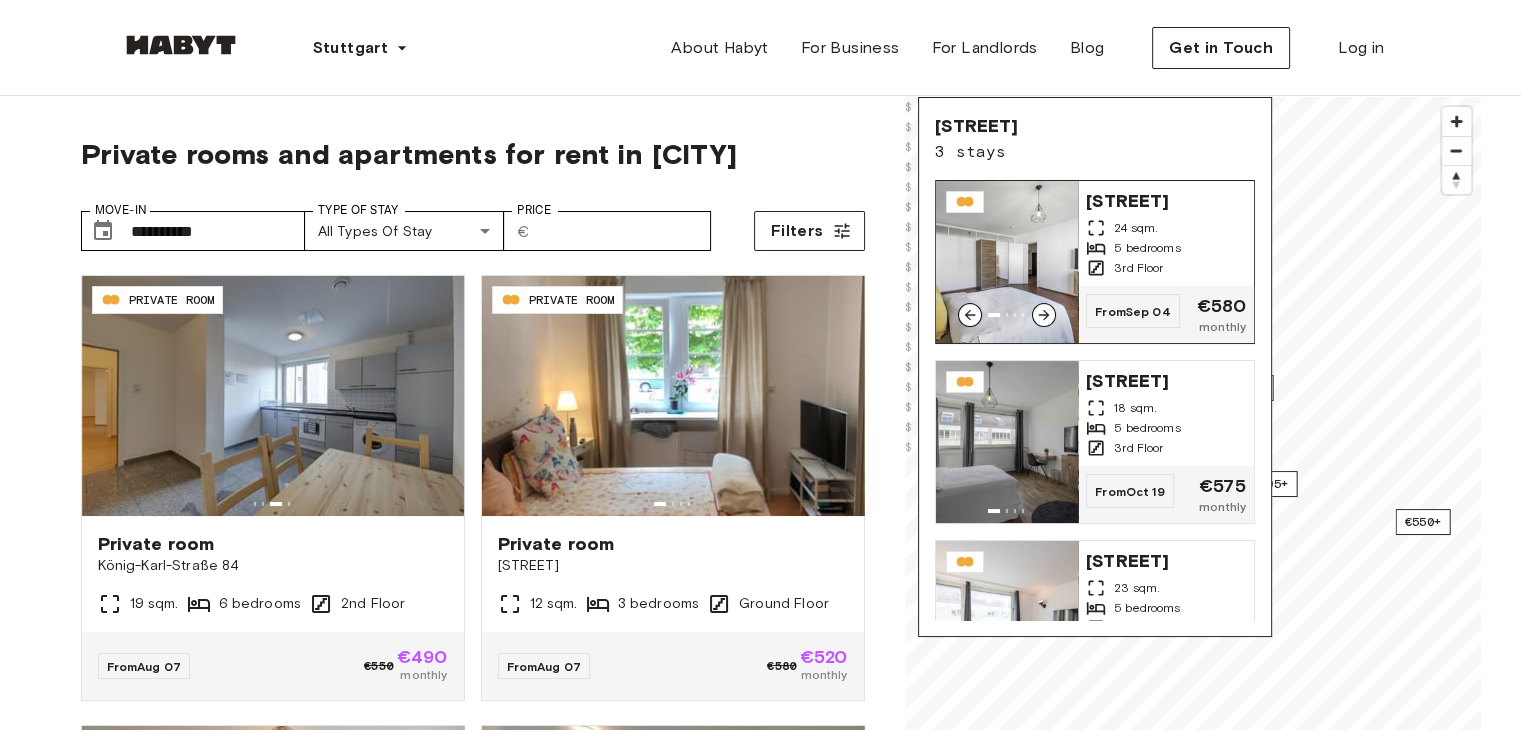 click 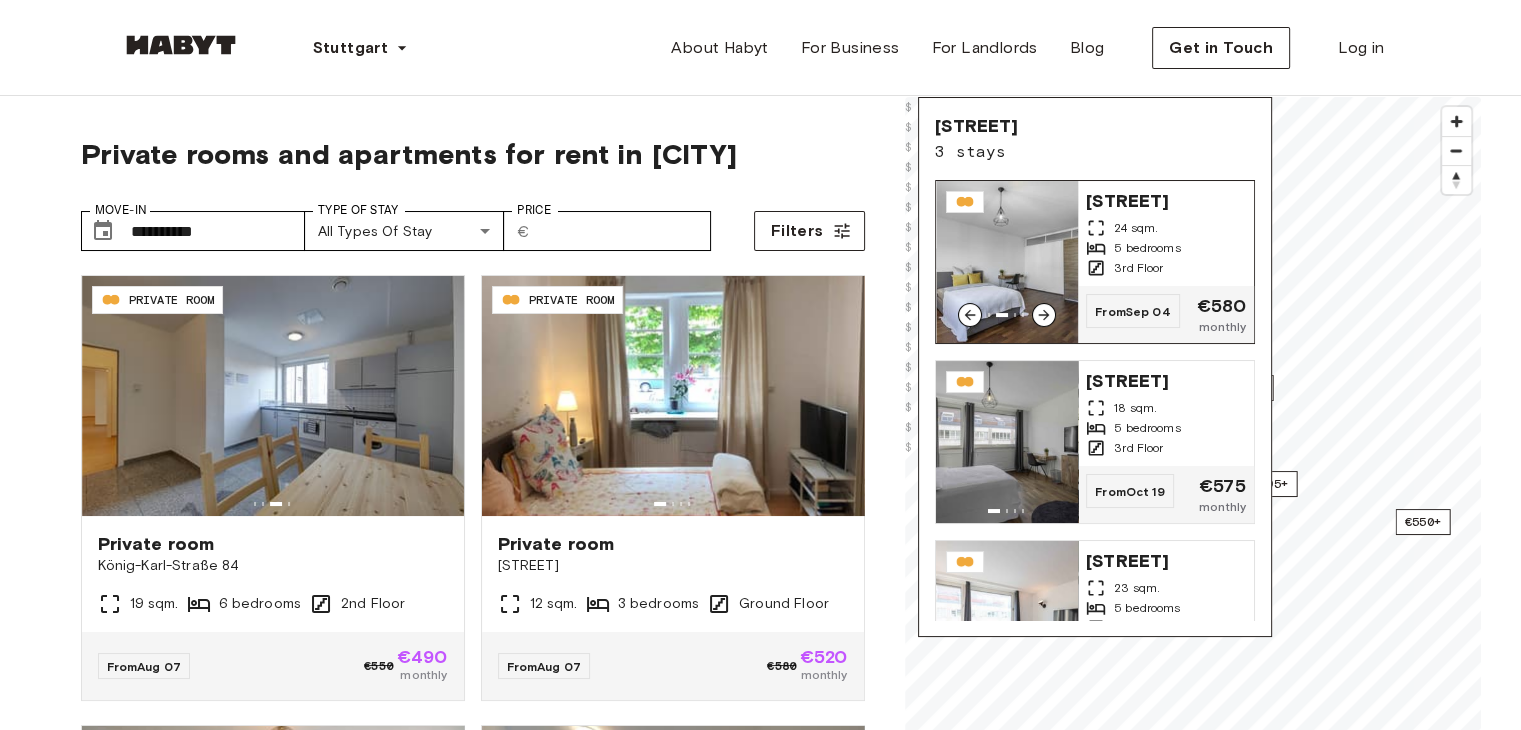 click 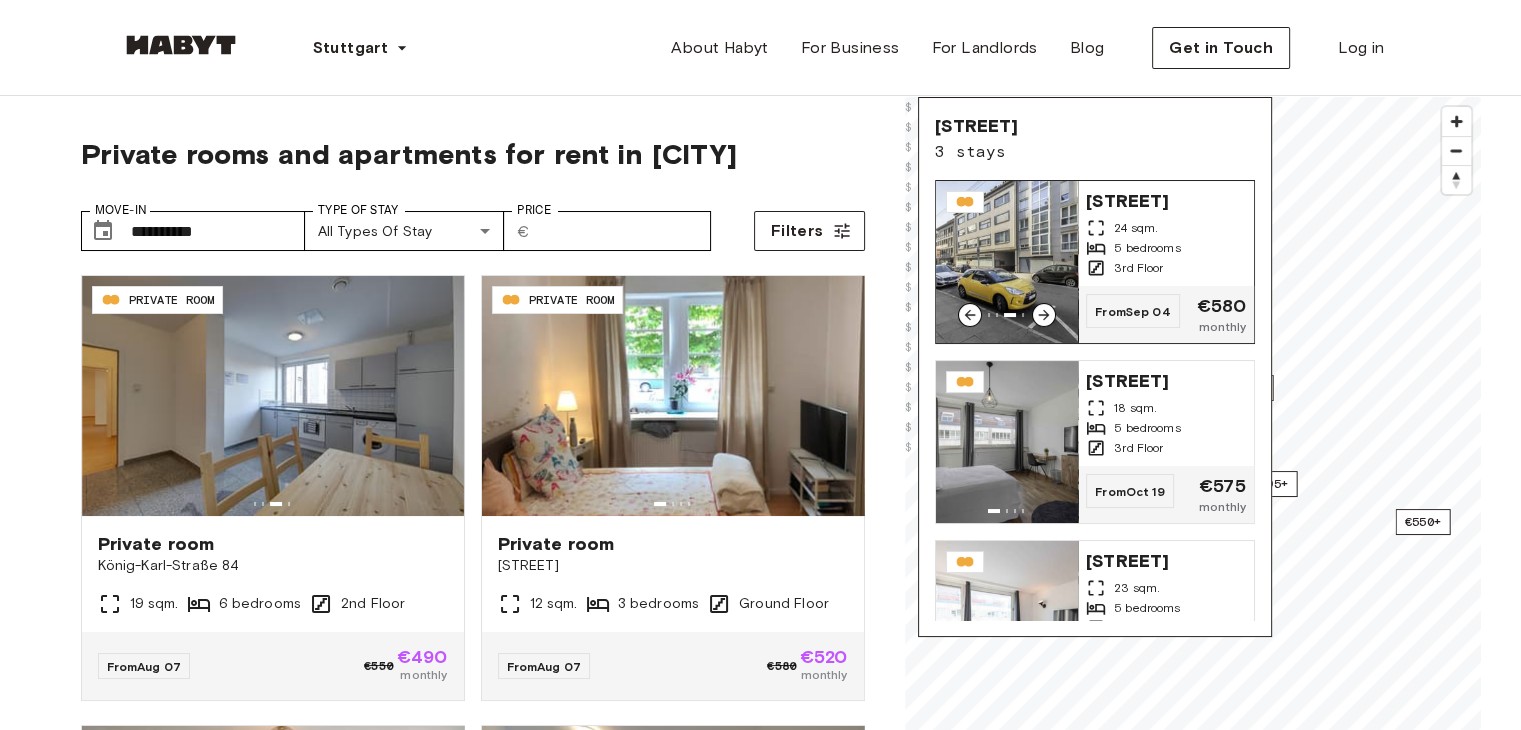 click 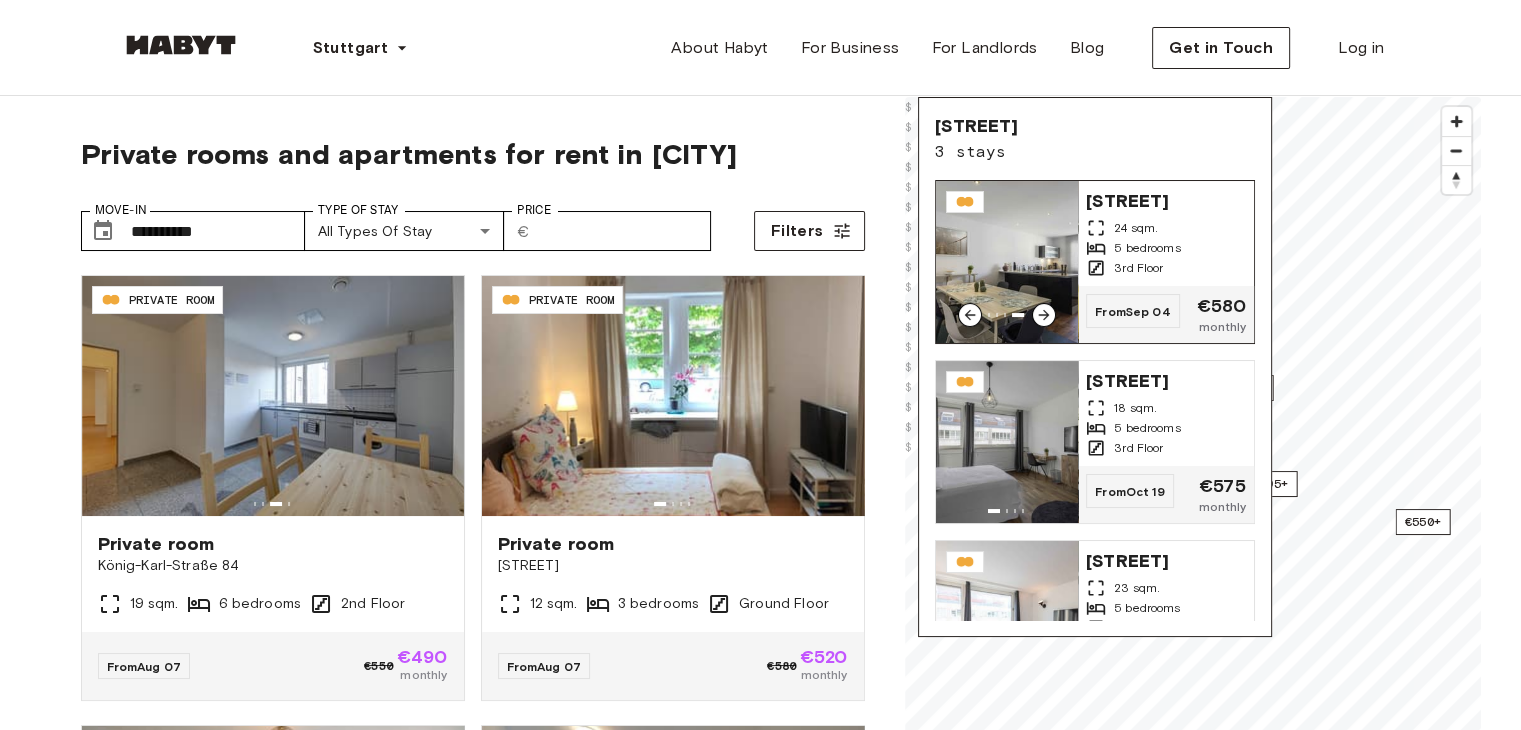 click 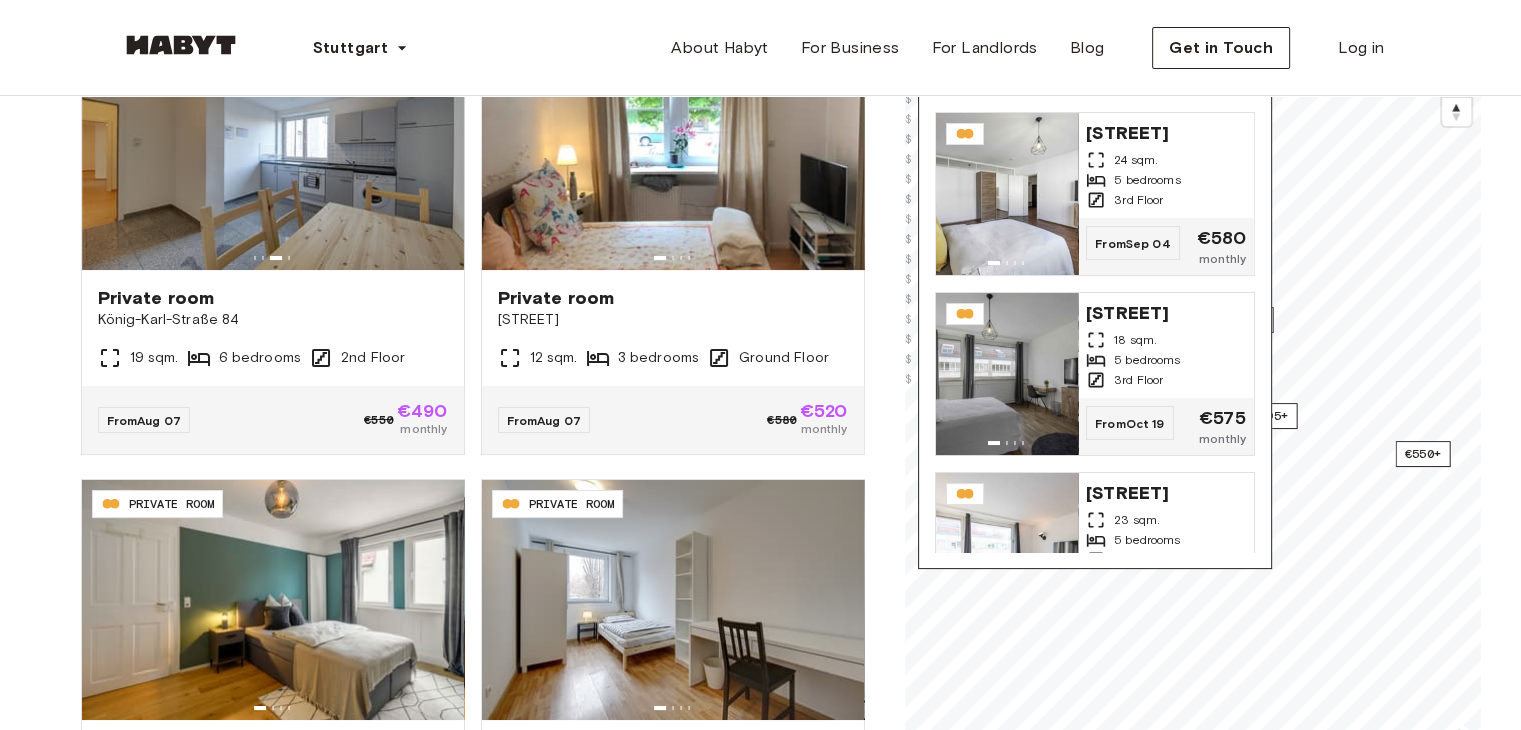 scroll, scrollTop: 23, scrollLeft: 0, axis: vertical 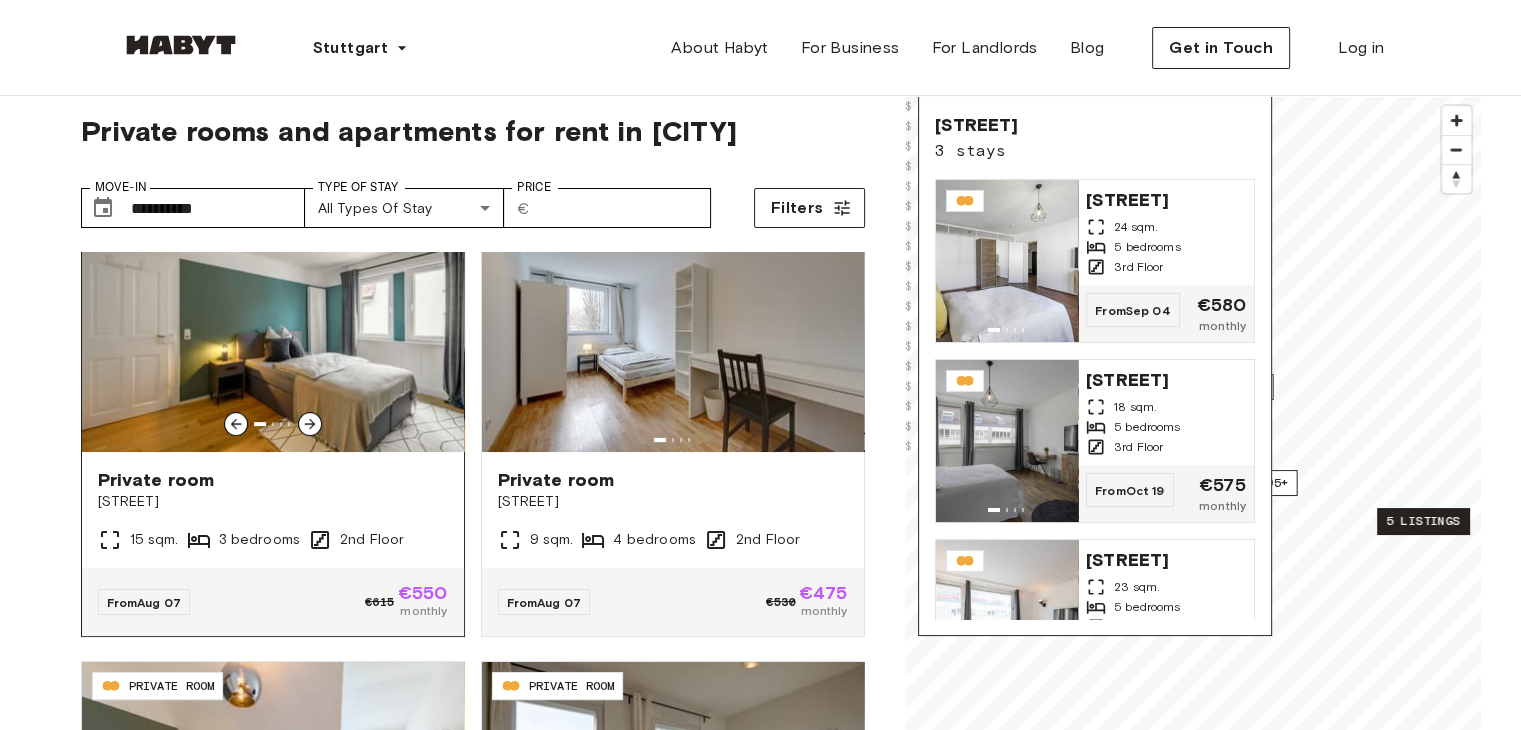 click 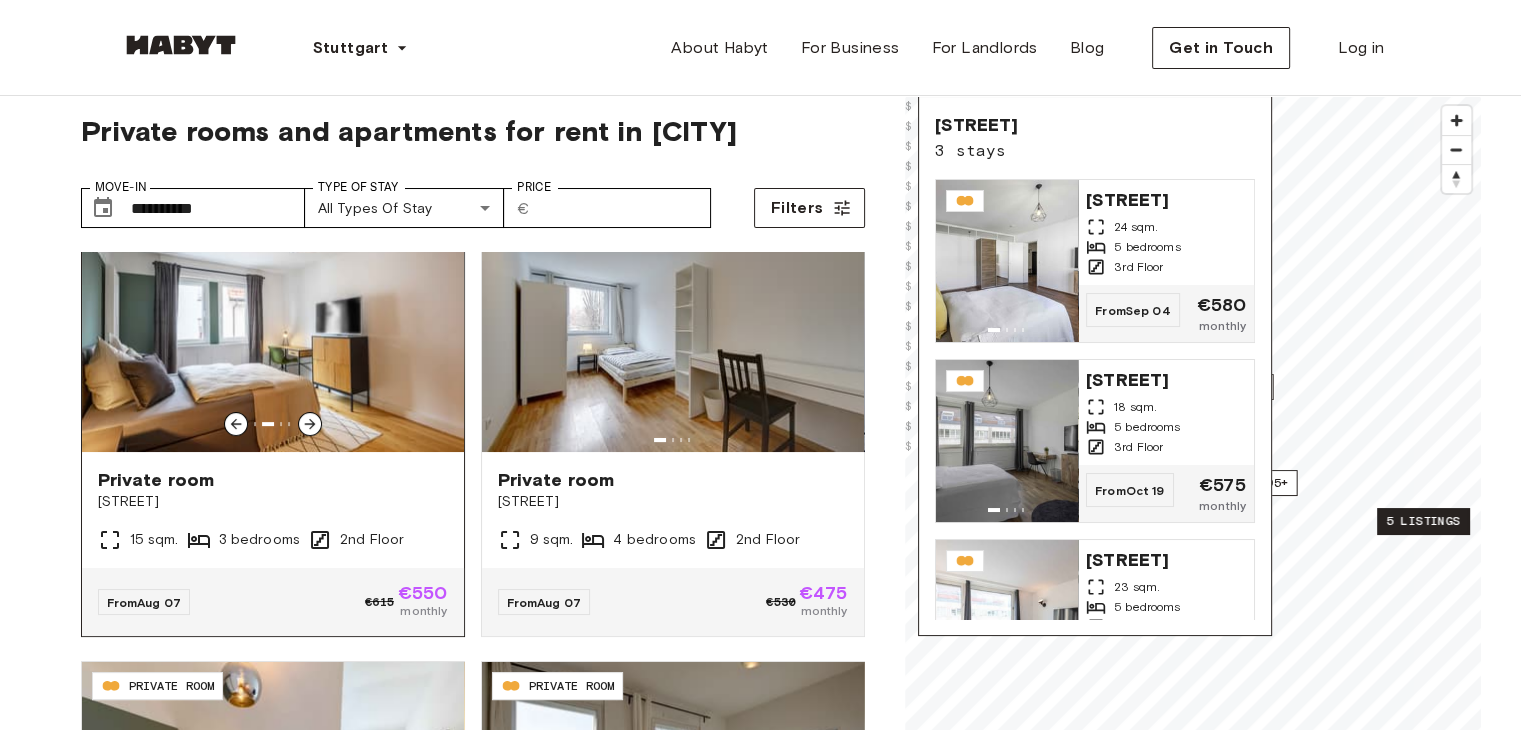 click 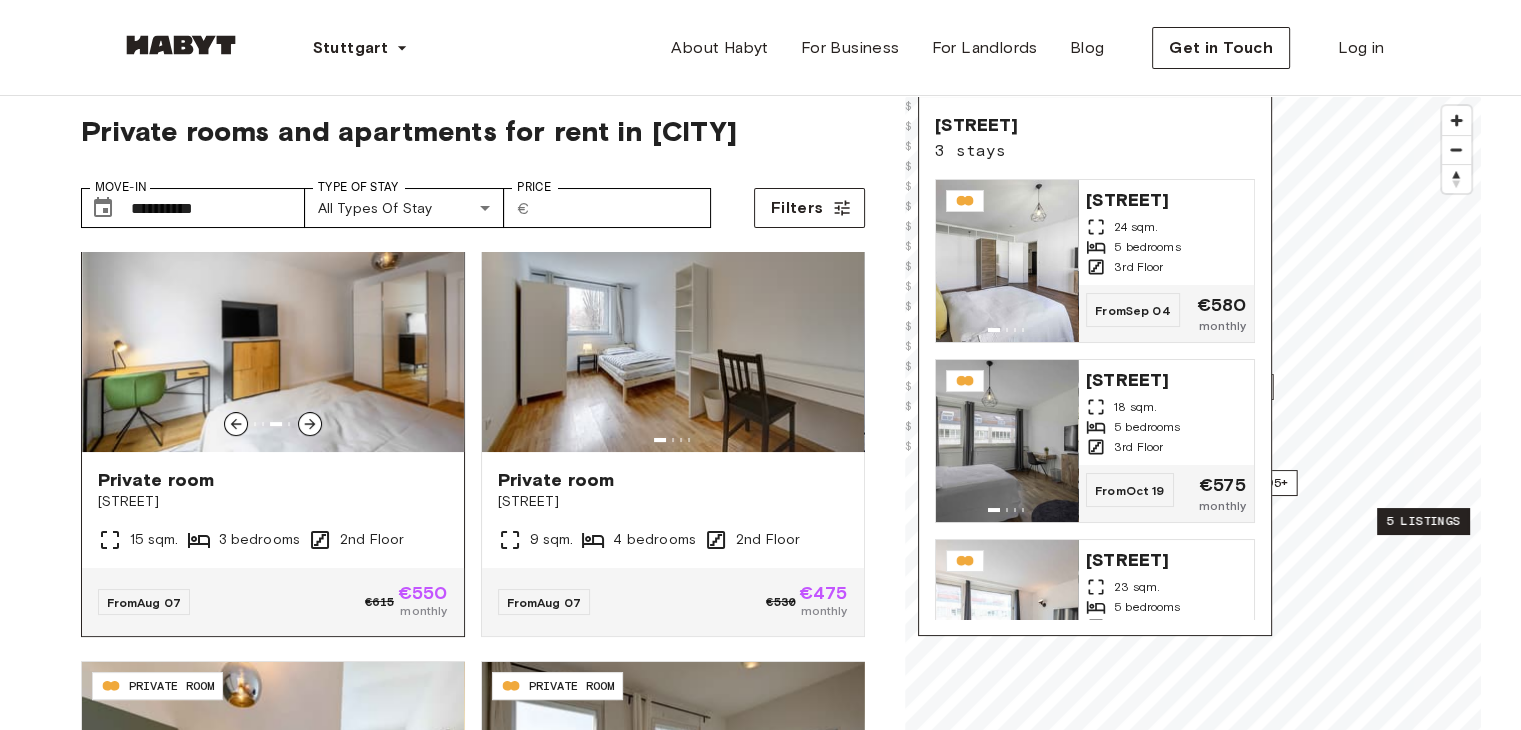 click 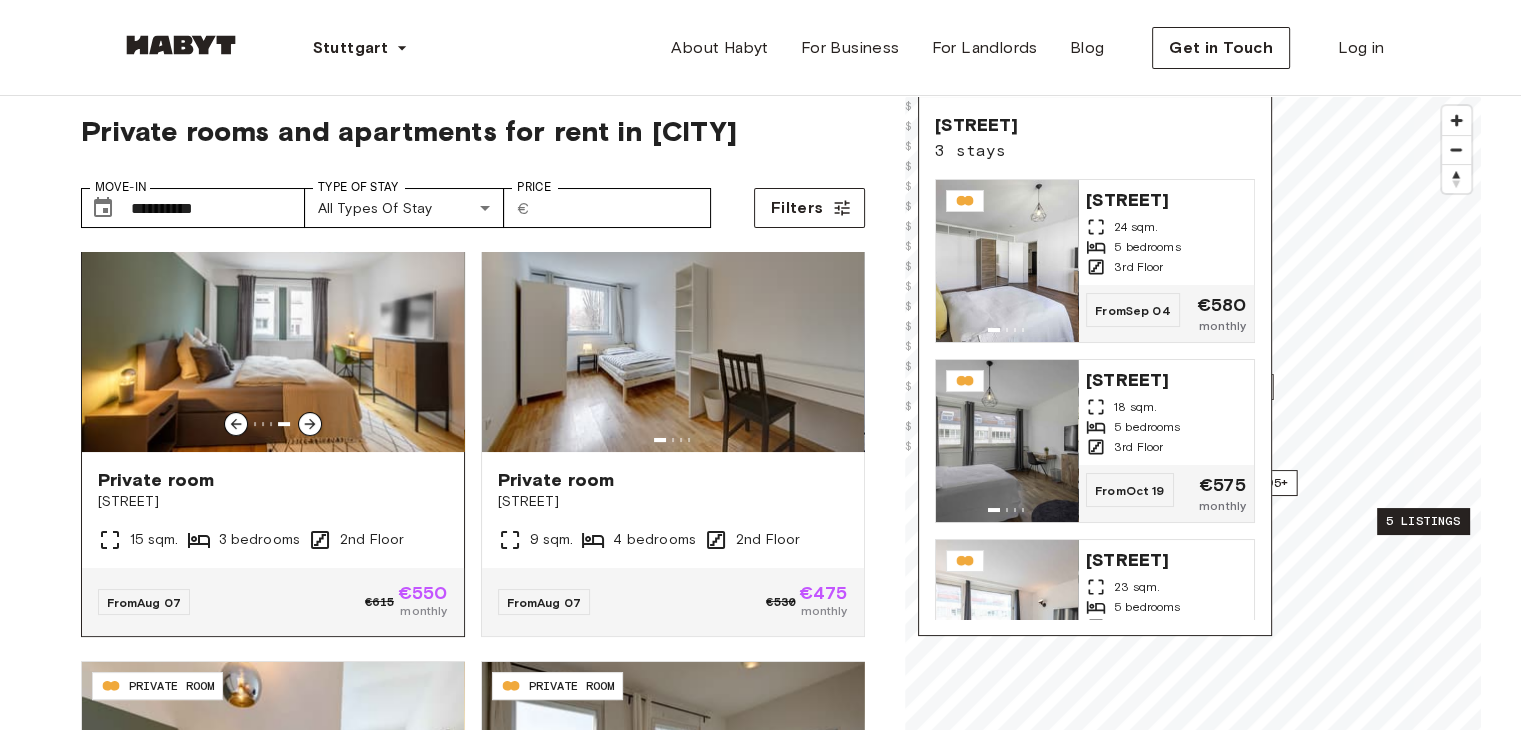 click on "Private room" at bounding box center (273, 480) 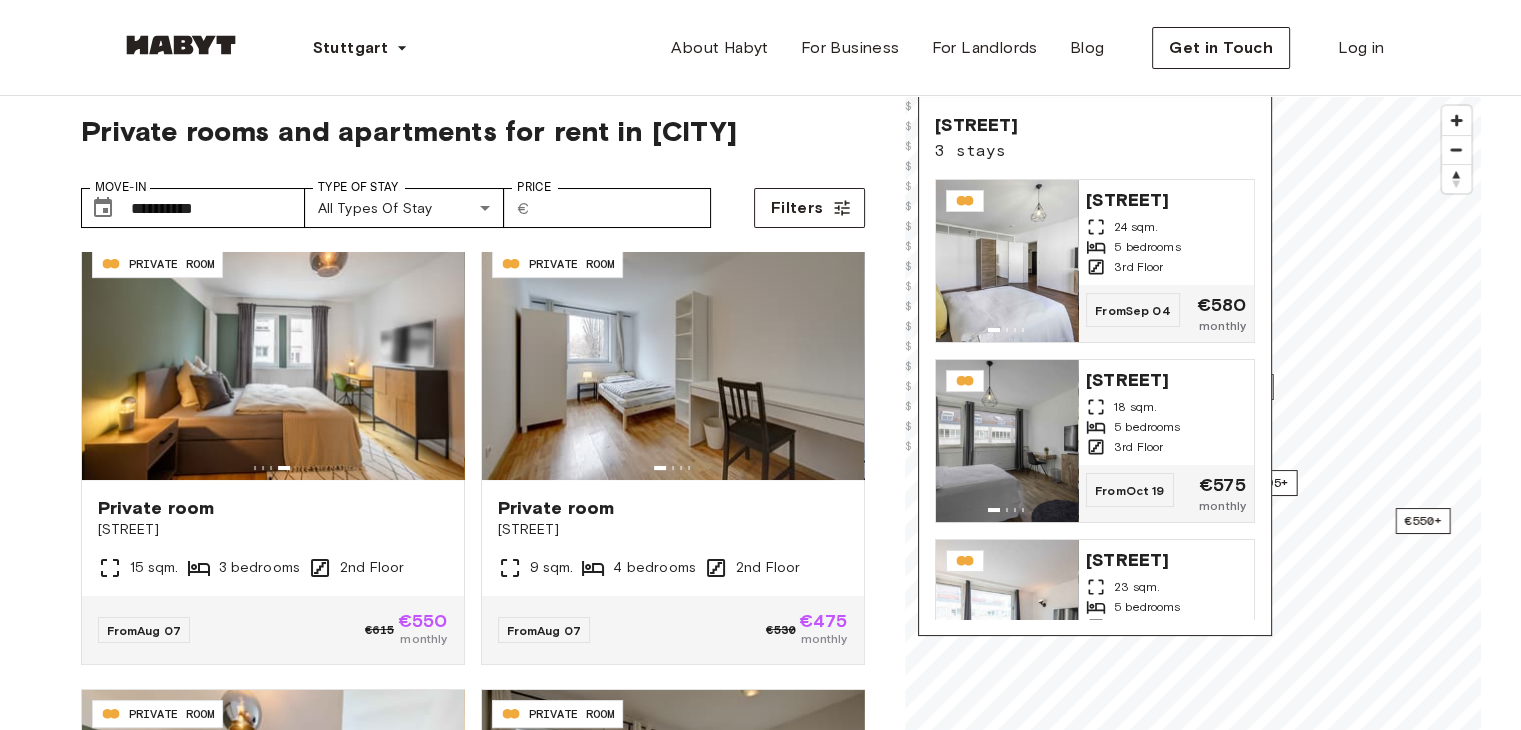 scroll, scrollTop: 479, scrollLeft: 0, axis: vertical 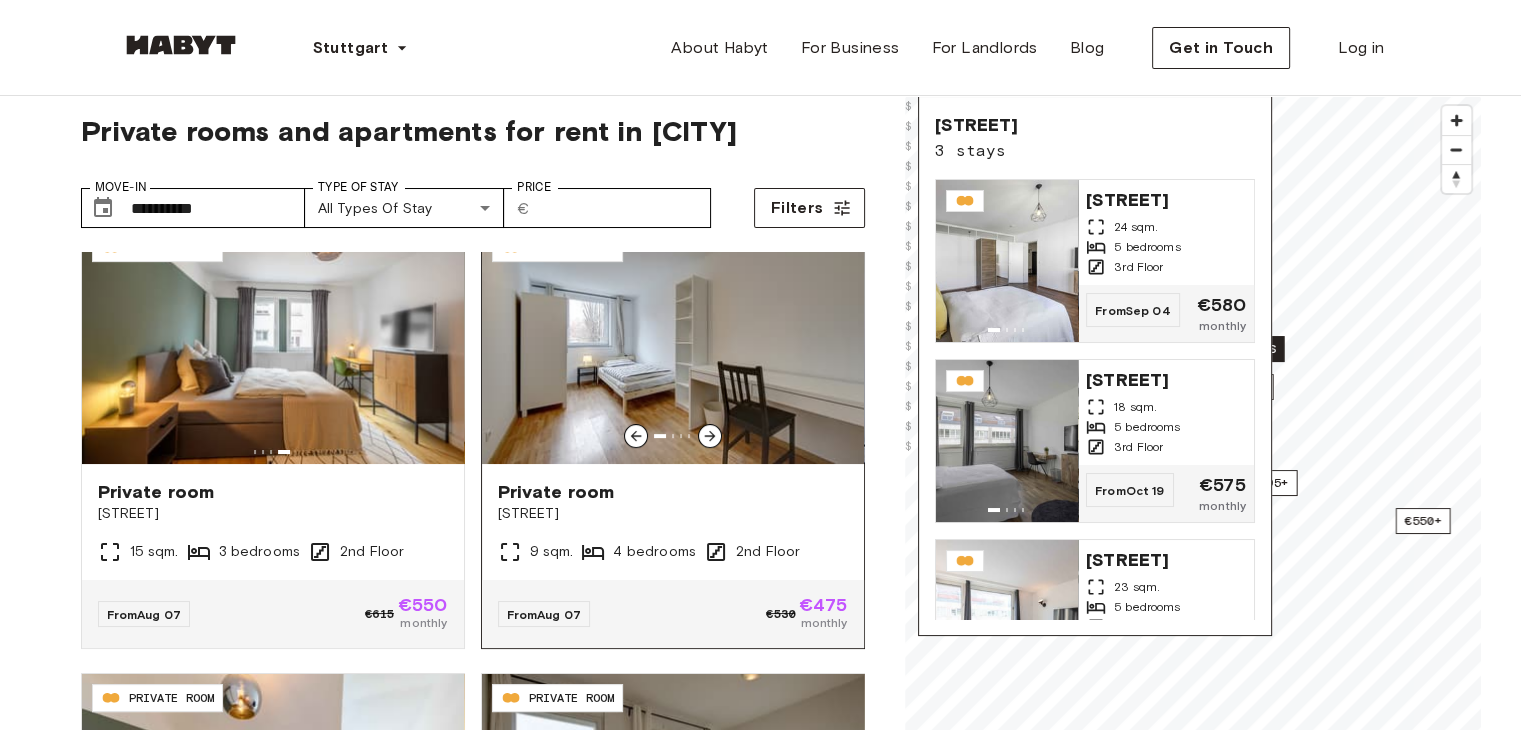 click 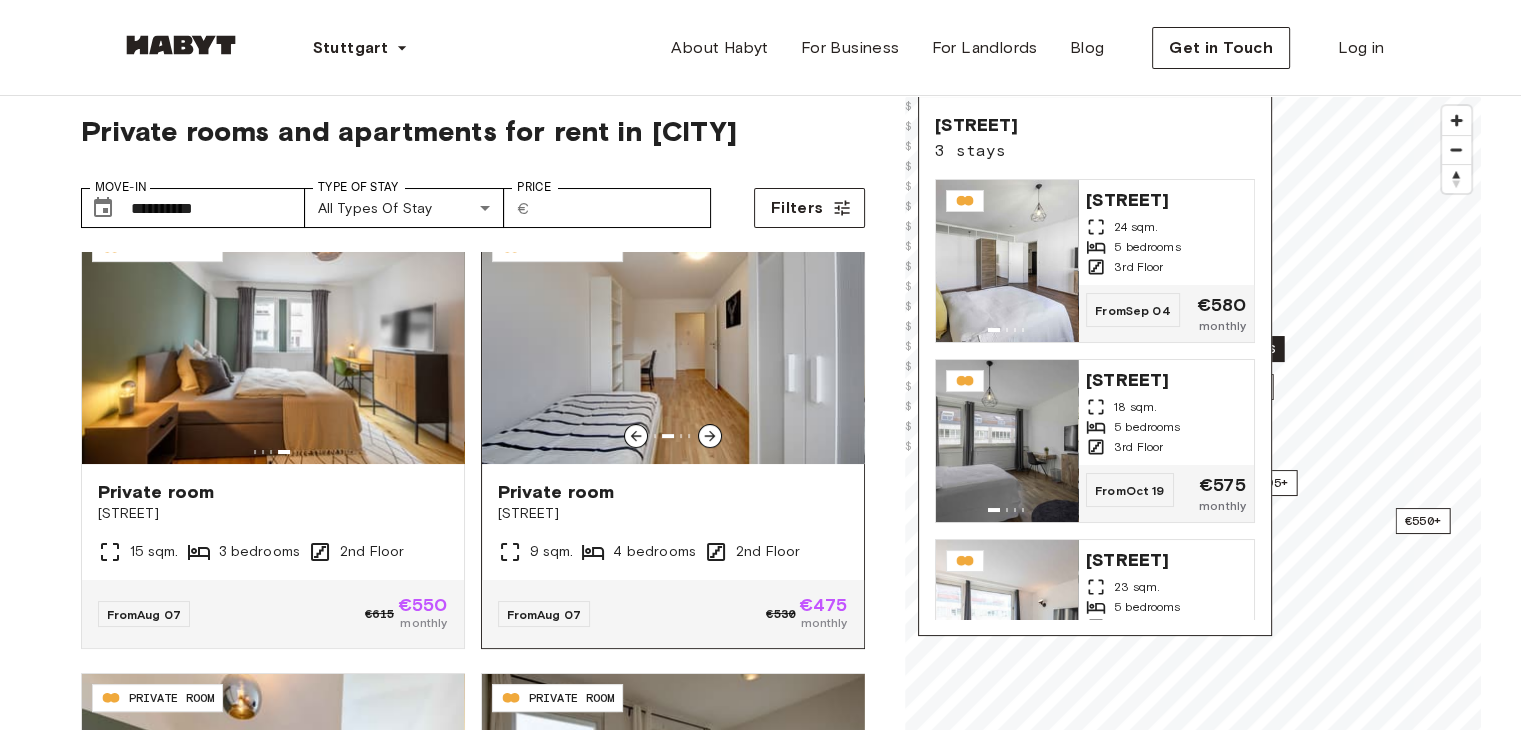 click 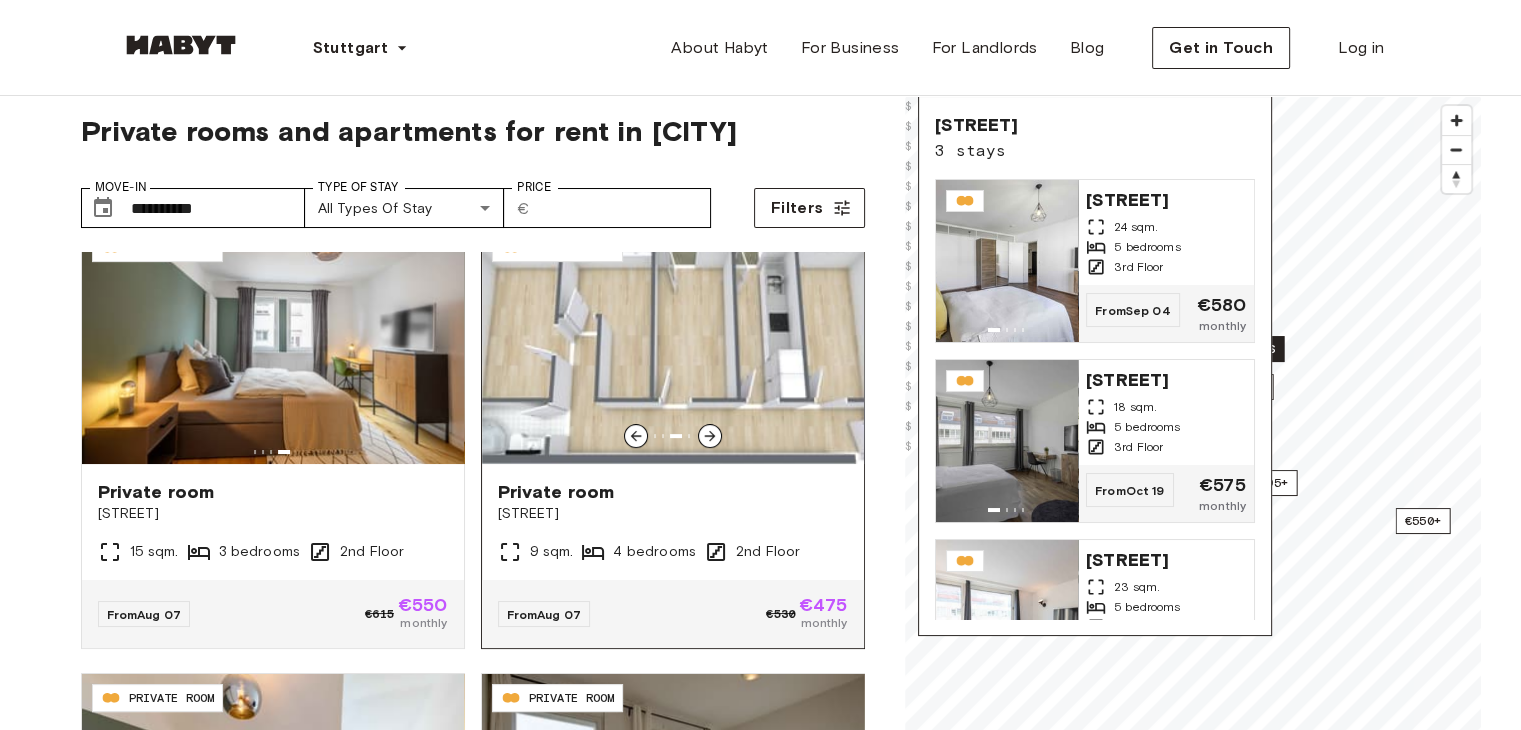 click 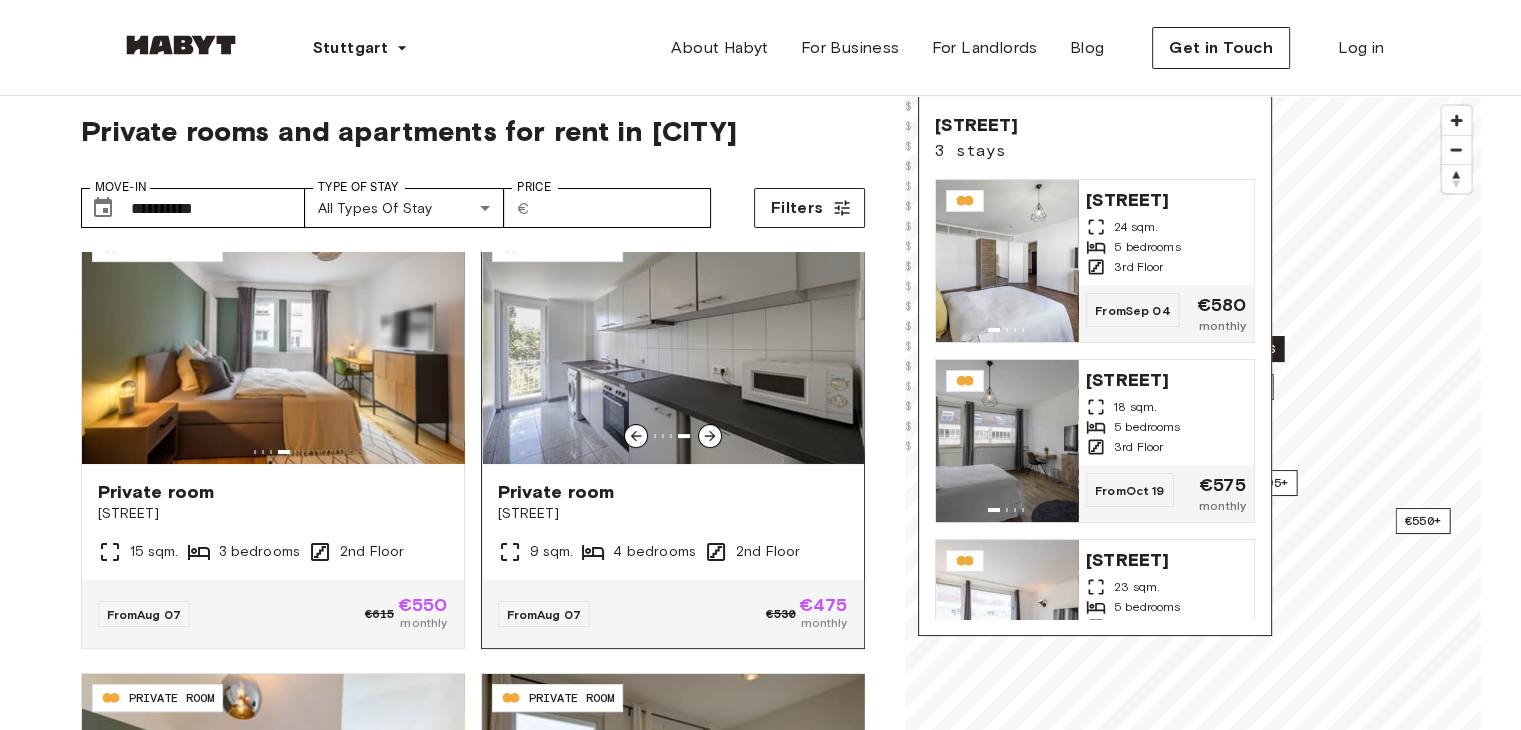 click 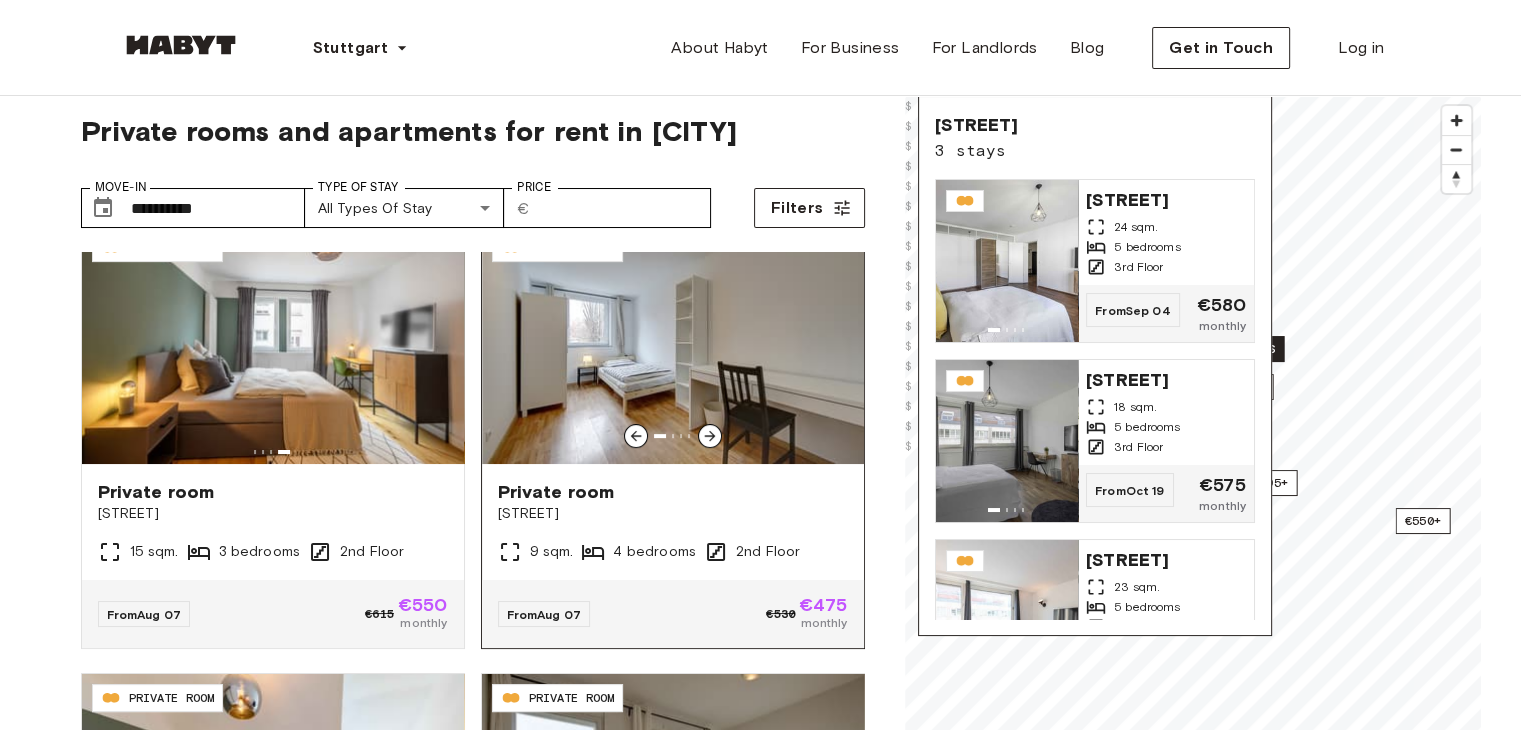 click 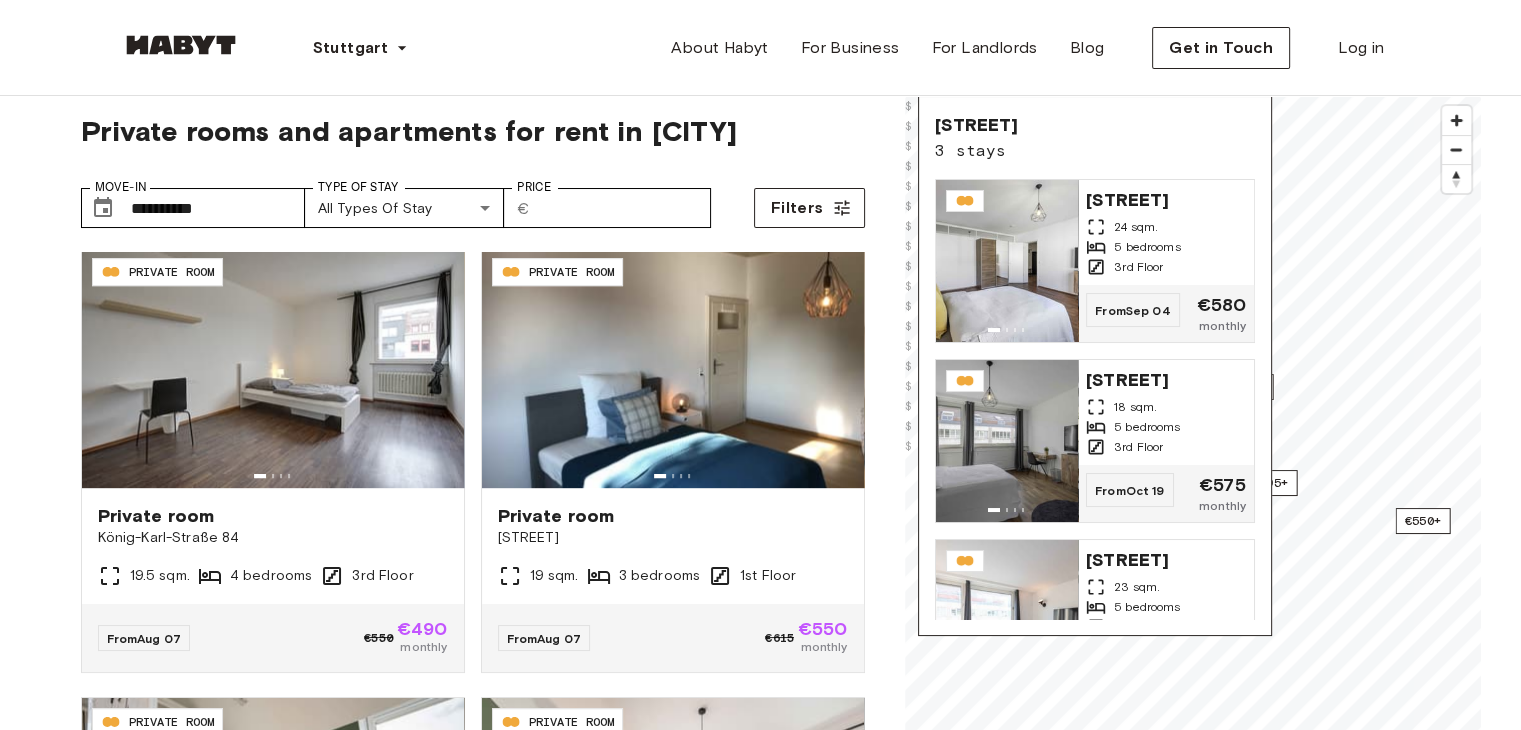 scroll, scrollTop: 1371, scrollLeft: 0, axis: vertical 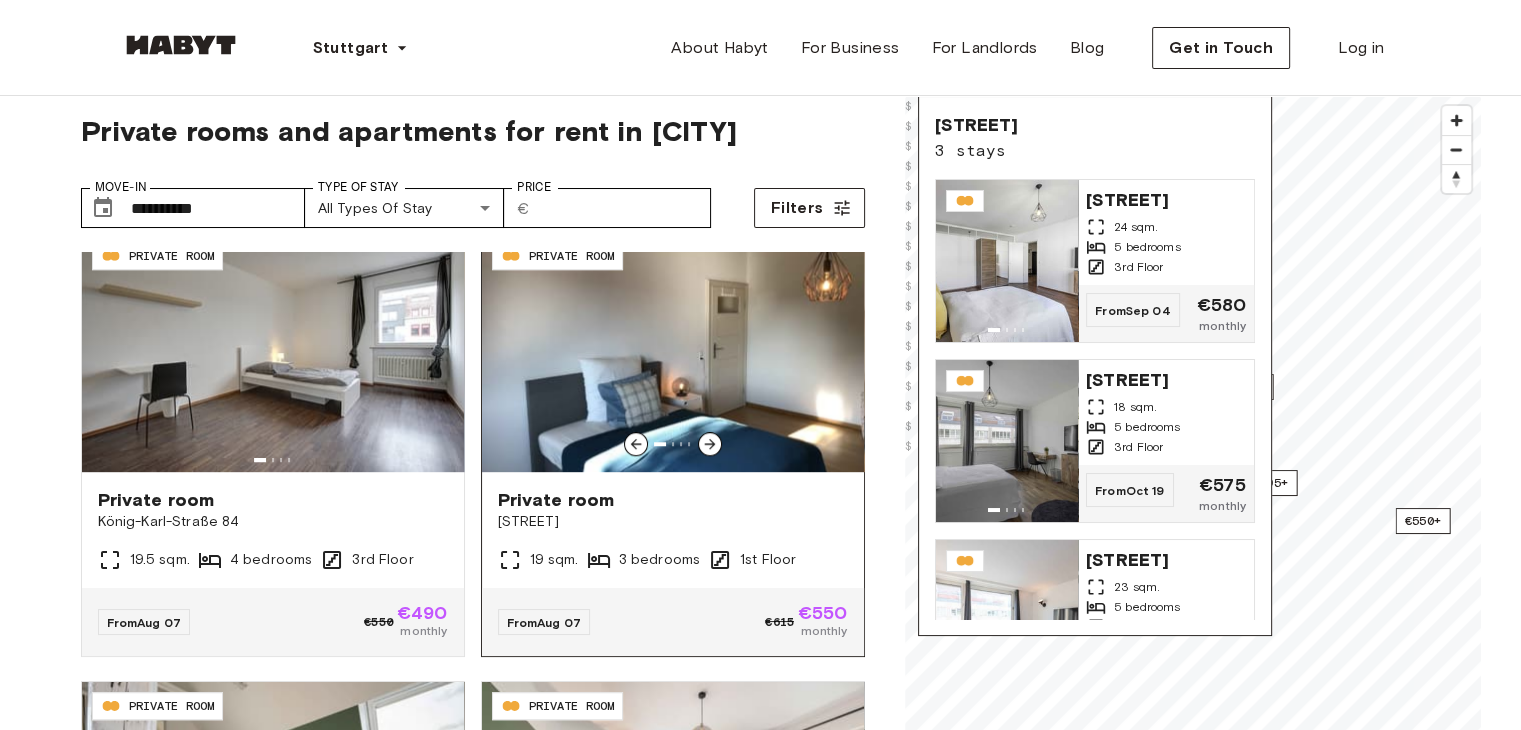 click 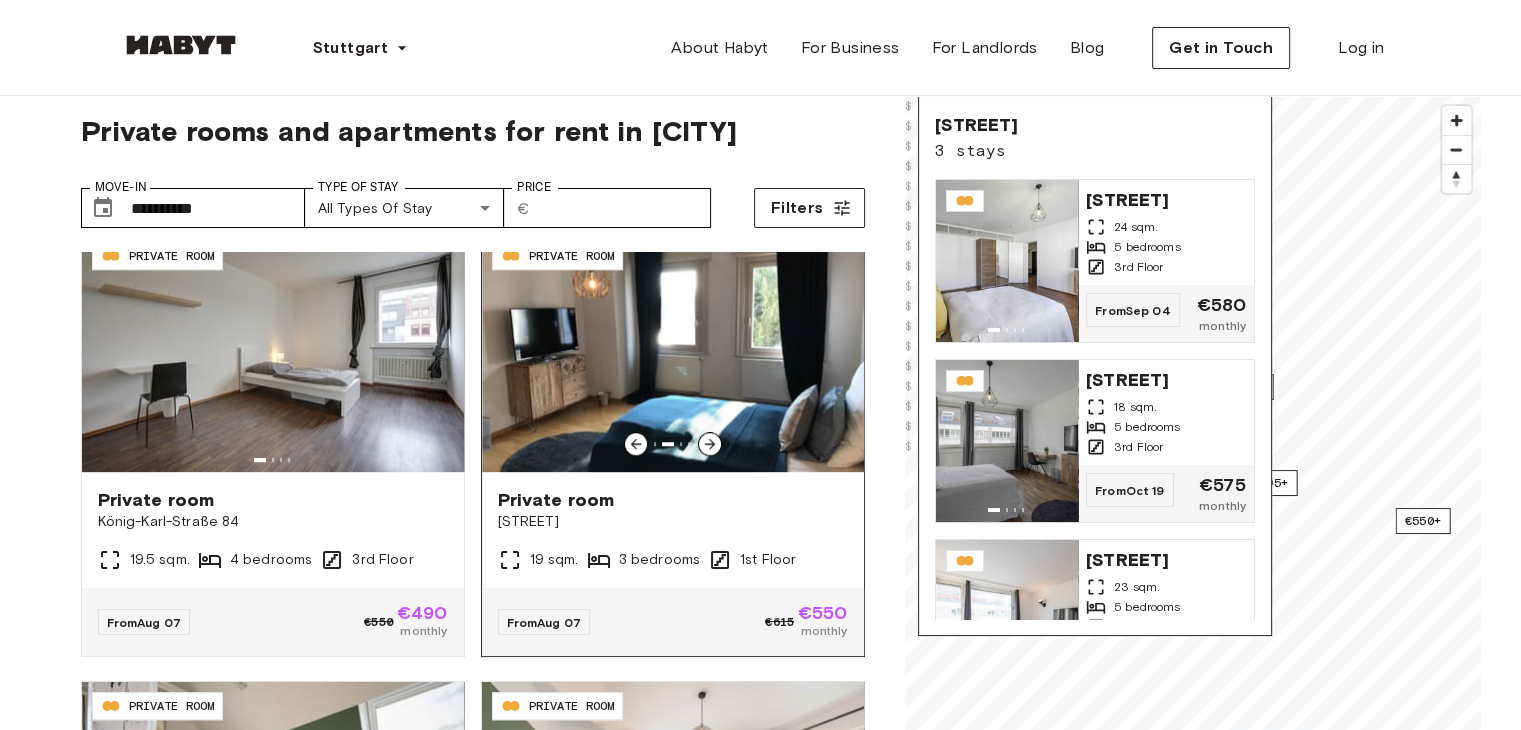 click 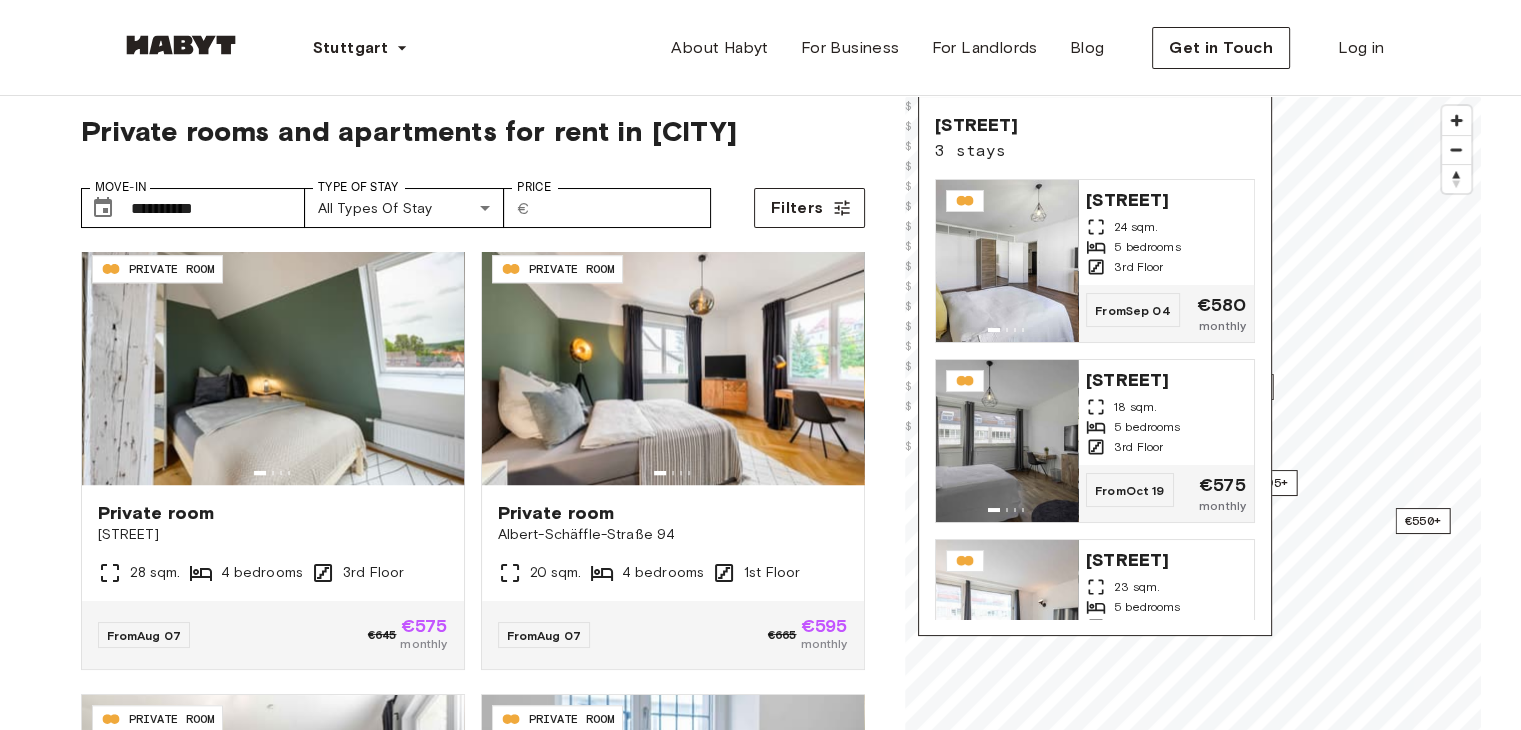 scroll, scrollTop: 1813, scrollLeft: 0, axis: vertical 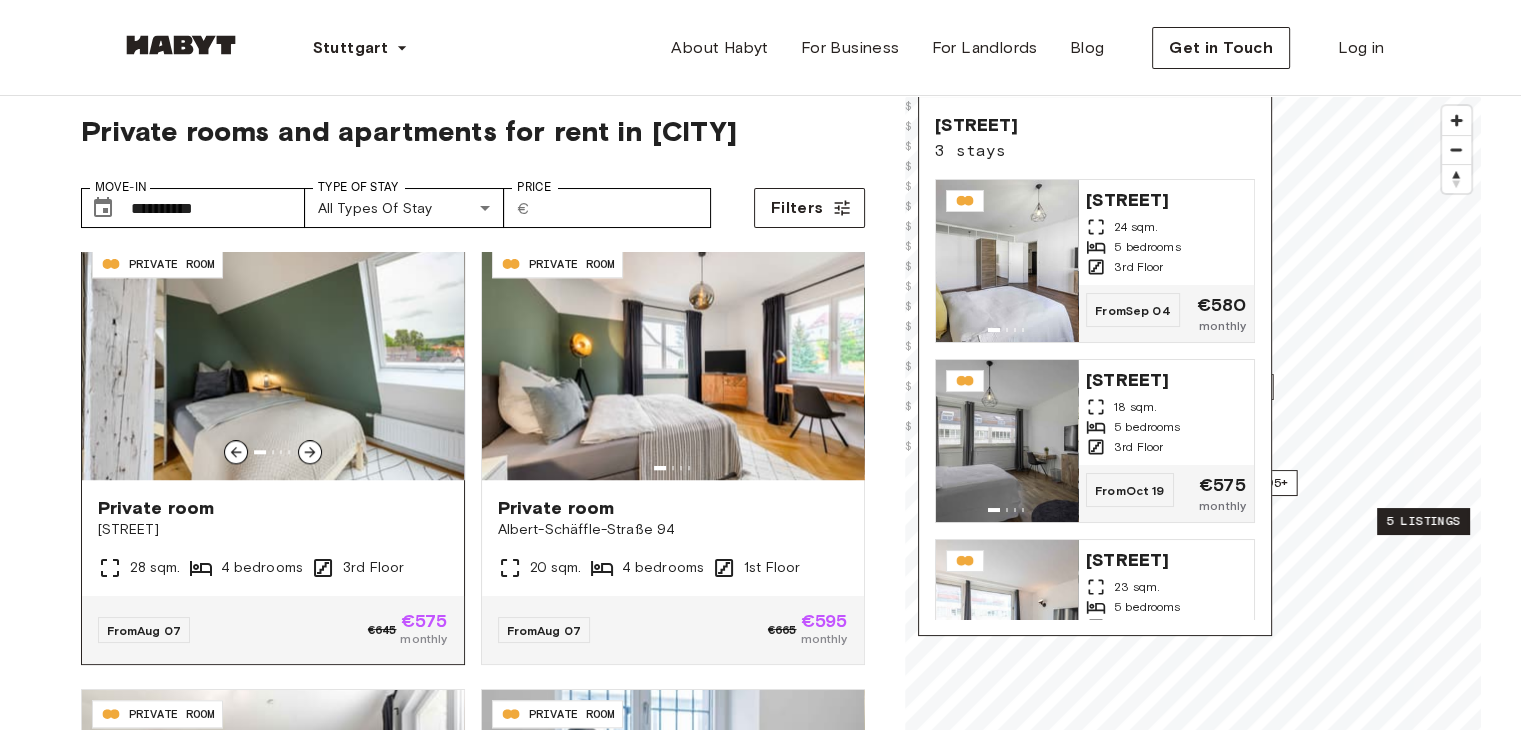click 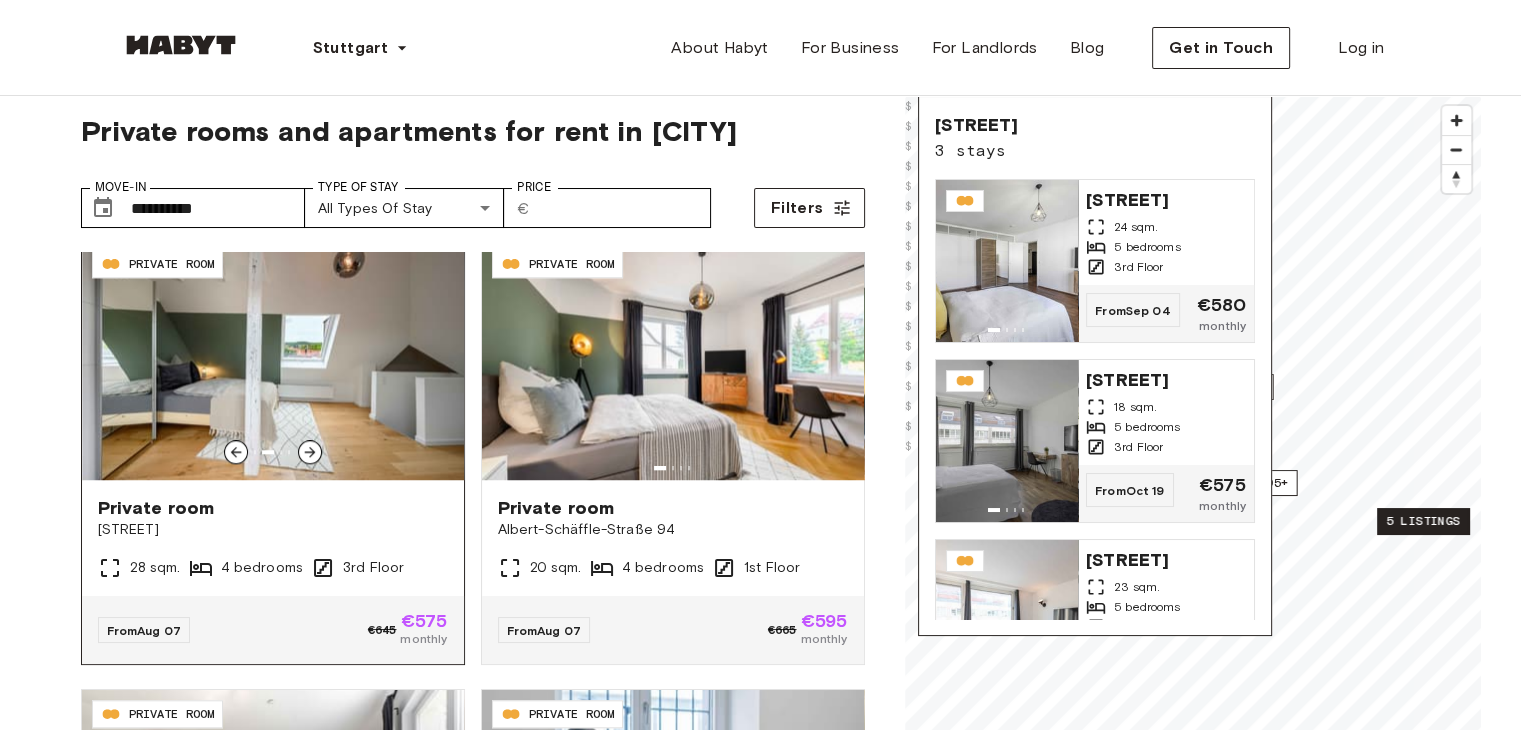 click 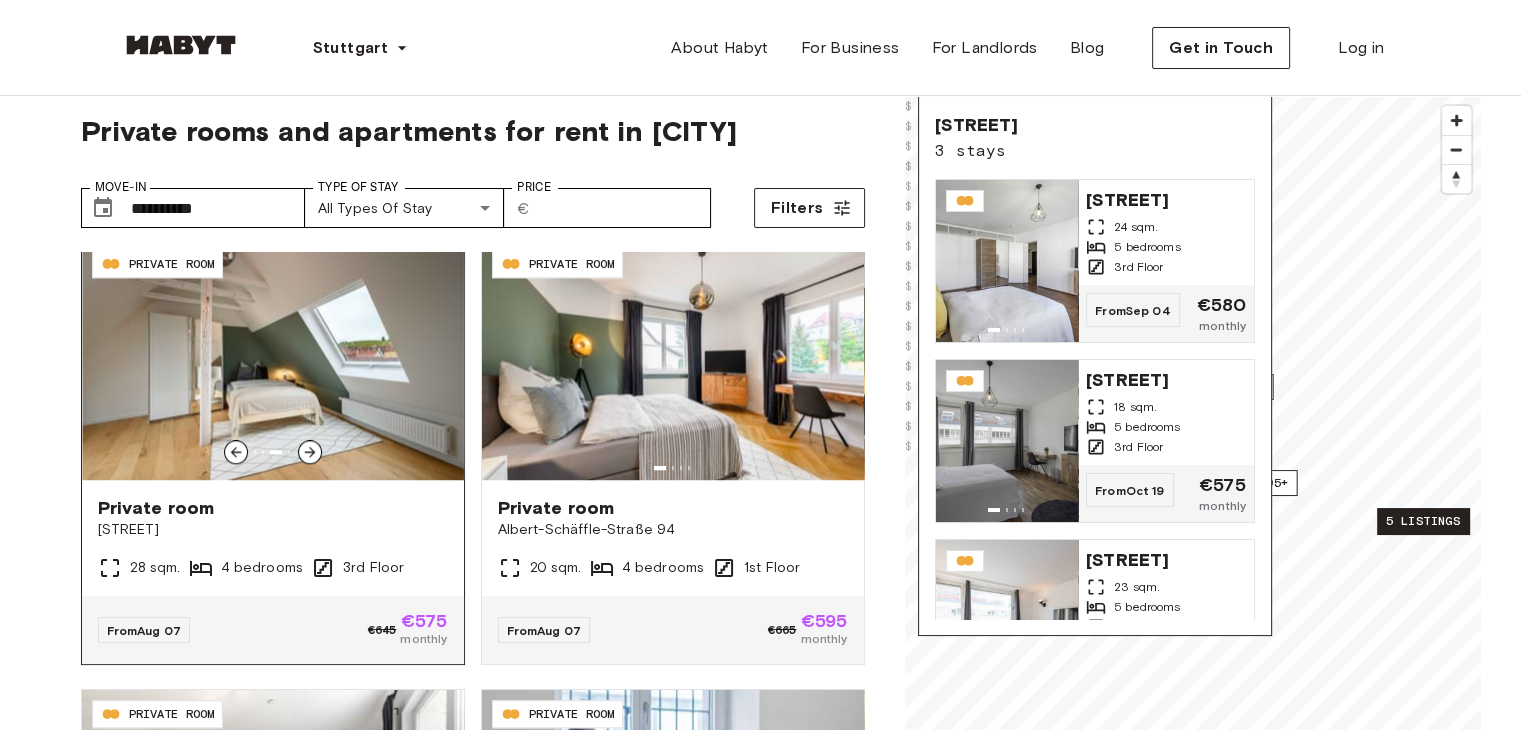 click 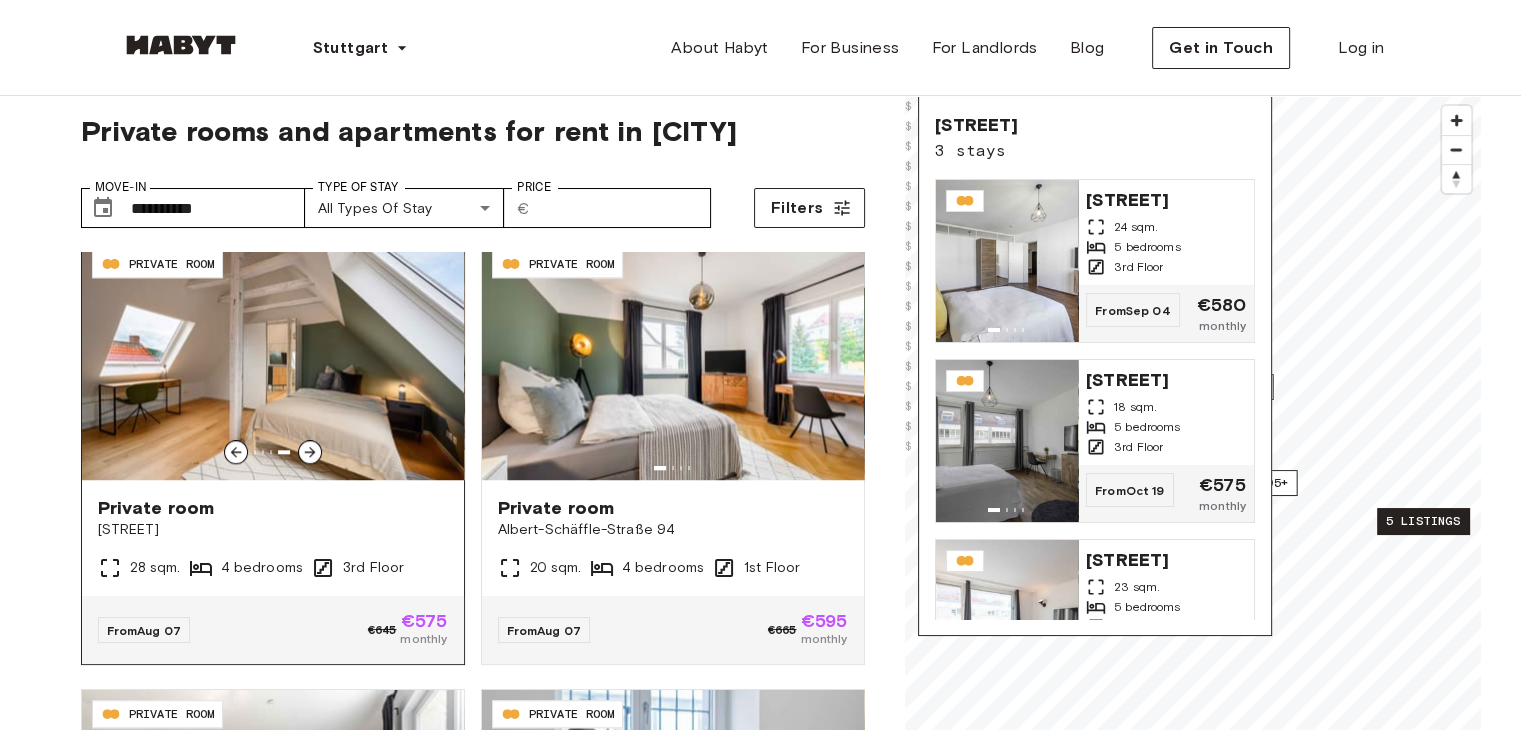 click 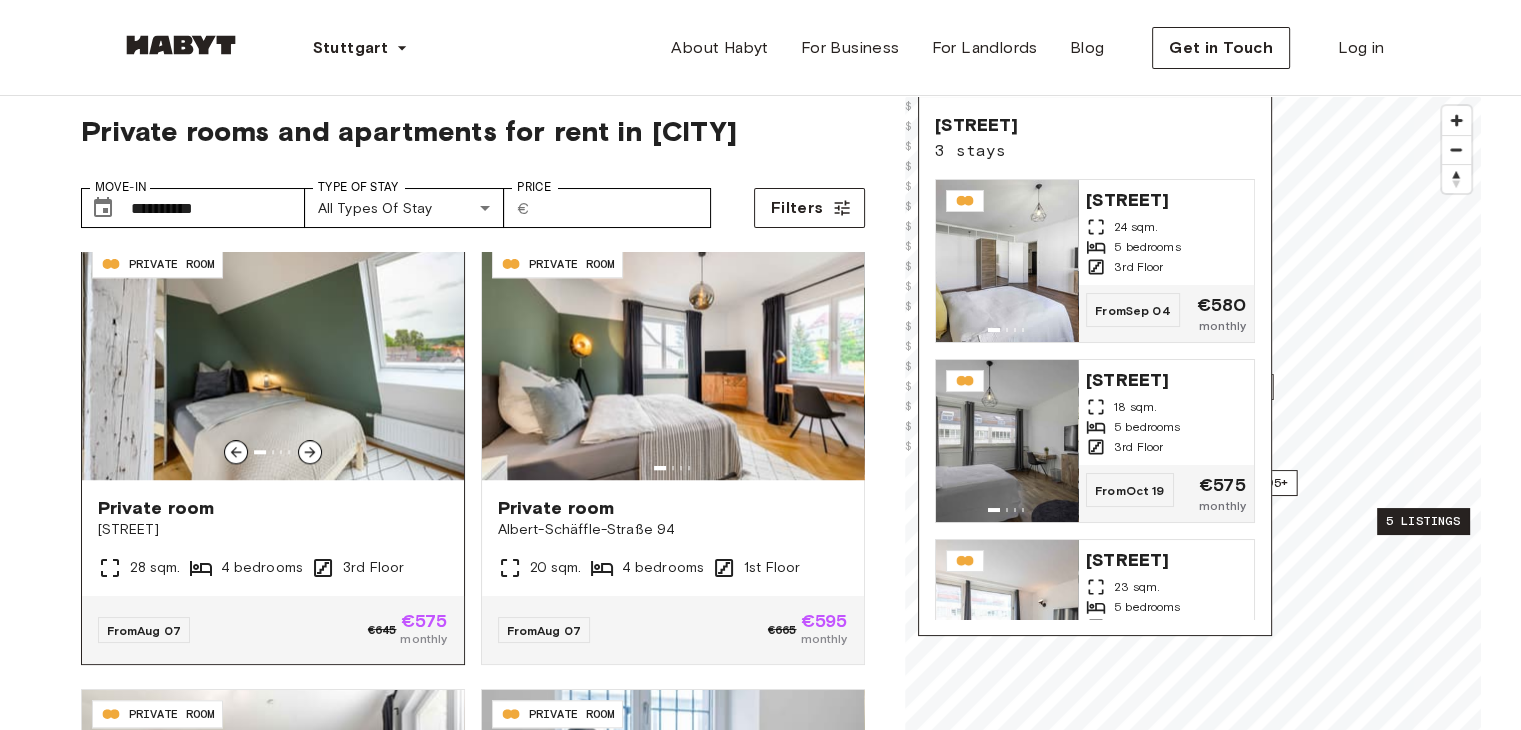click on "Private room" at bounding box center (273, 508) 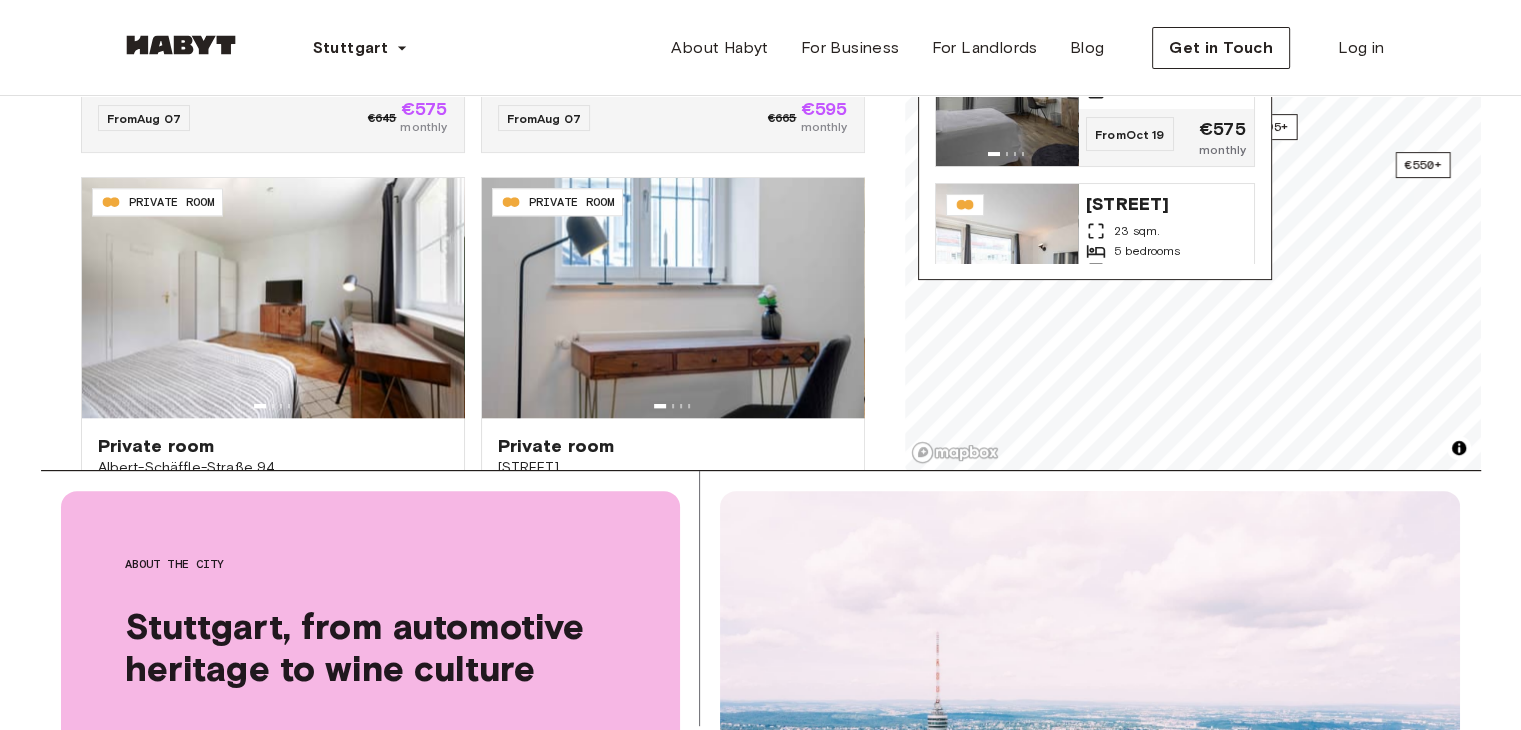 scroll, scrollTop: 574, scrollLeft: 0, axis: vertical 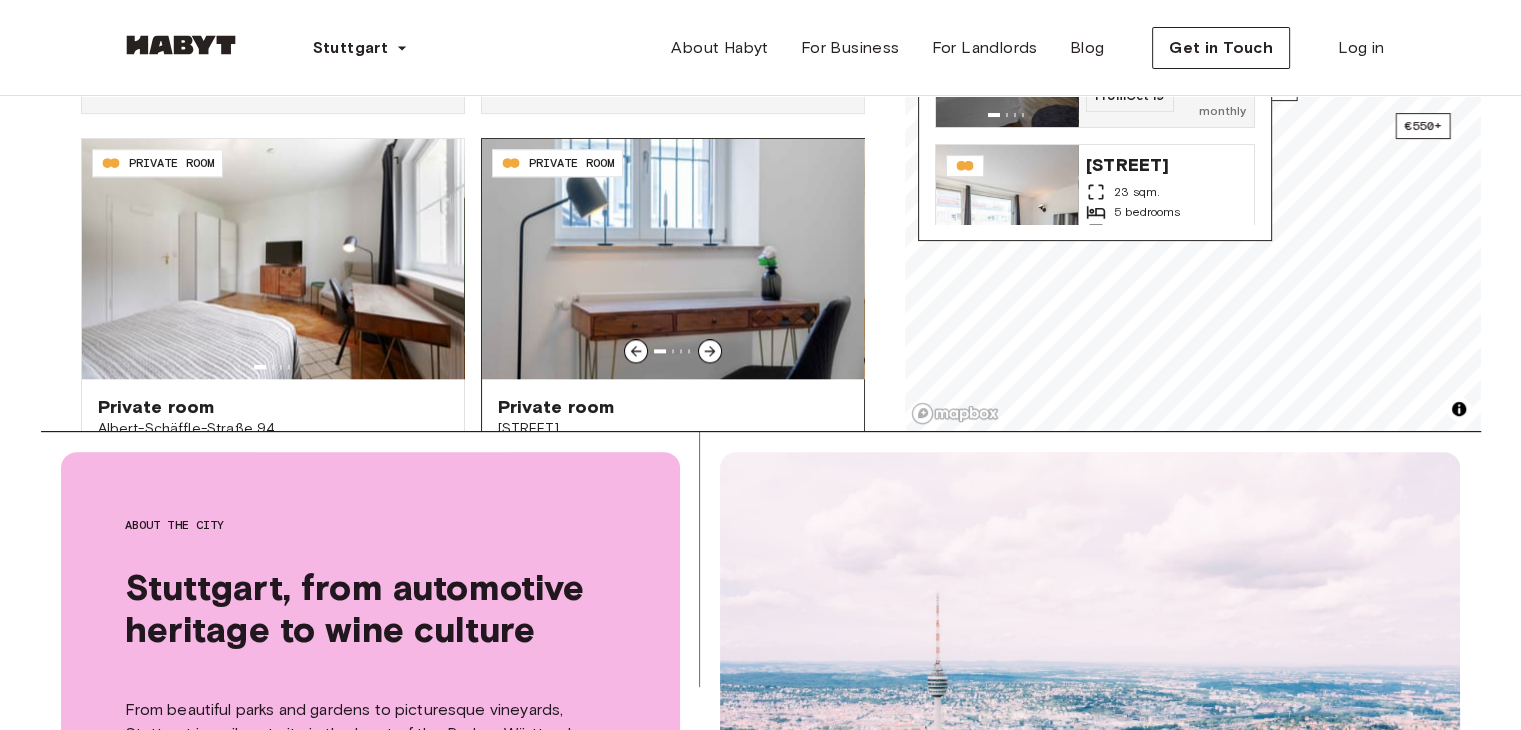 click 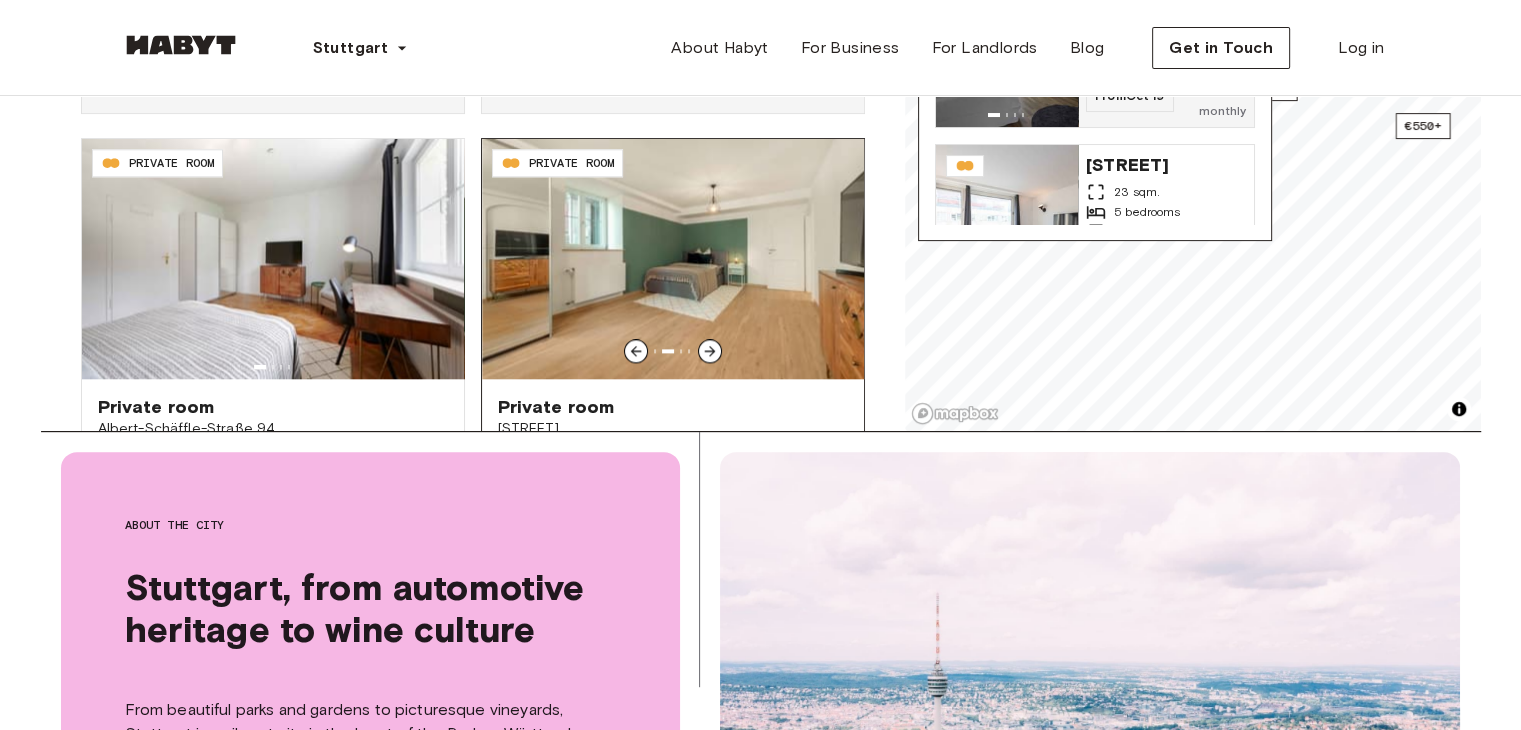 click 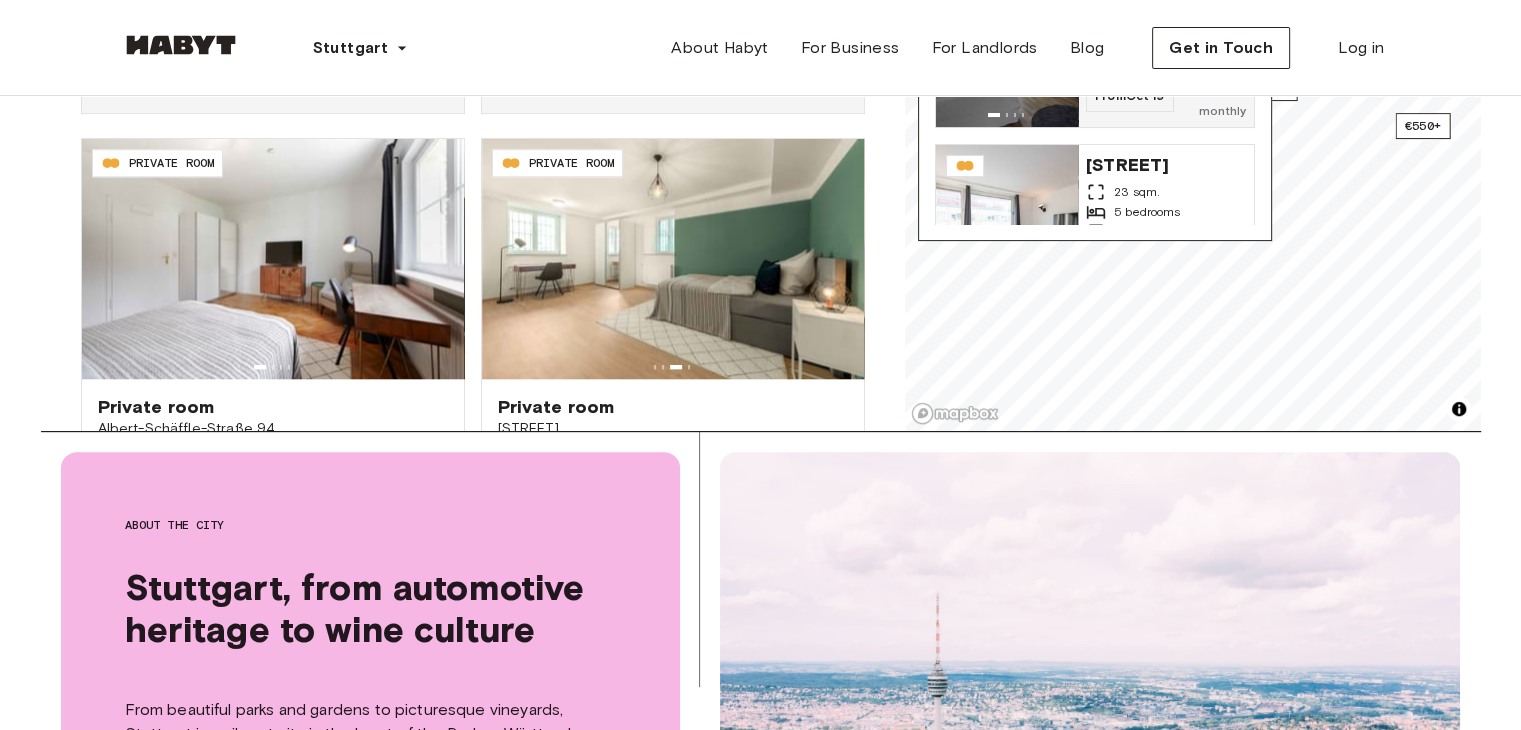 scroll, scrollTop: 0, scrollLeft: 0, axis: both 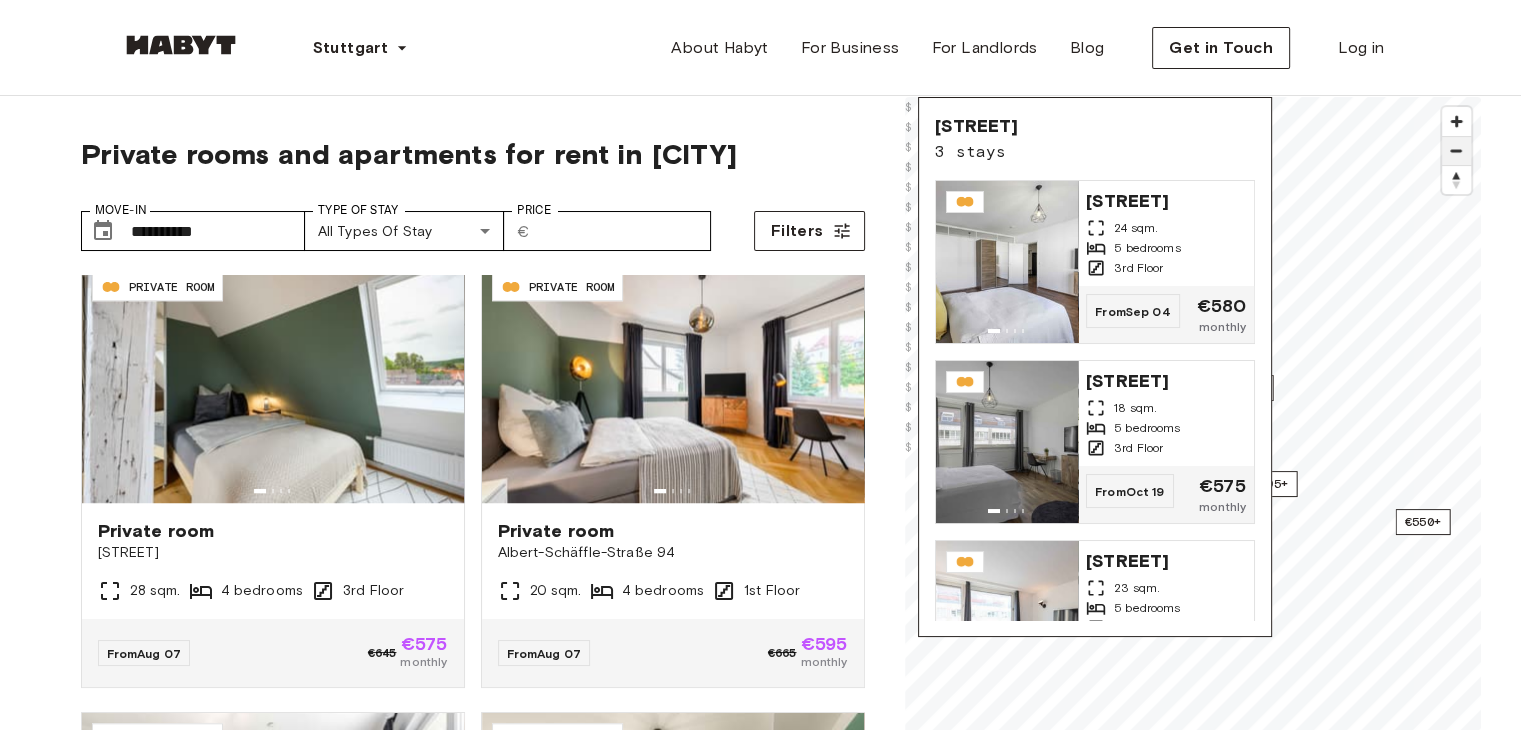 click at bounding box center (1456, 151) 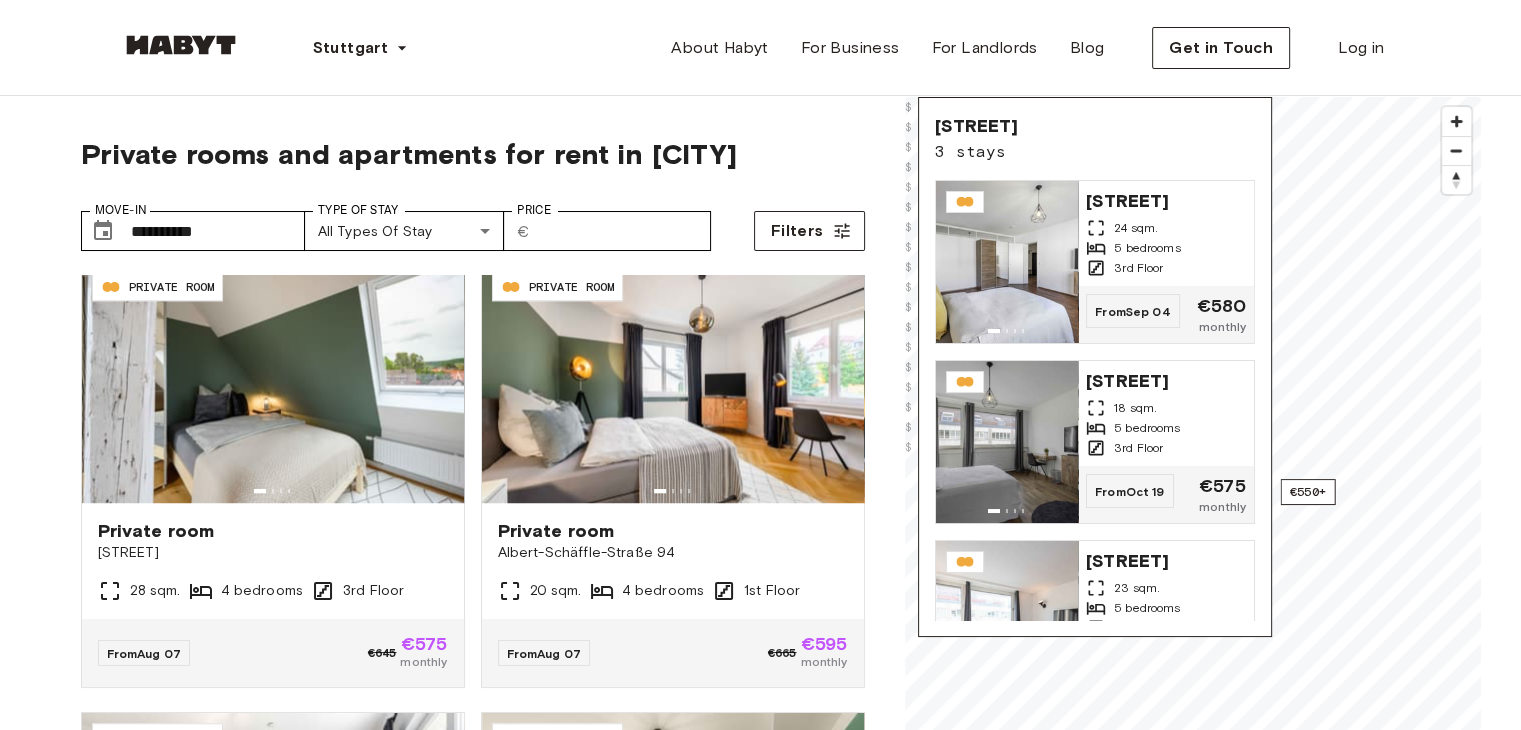 click on "Leuschnerstraße 36 3 stays" at bounding box center (1095, 139) 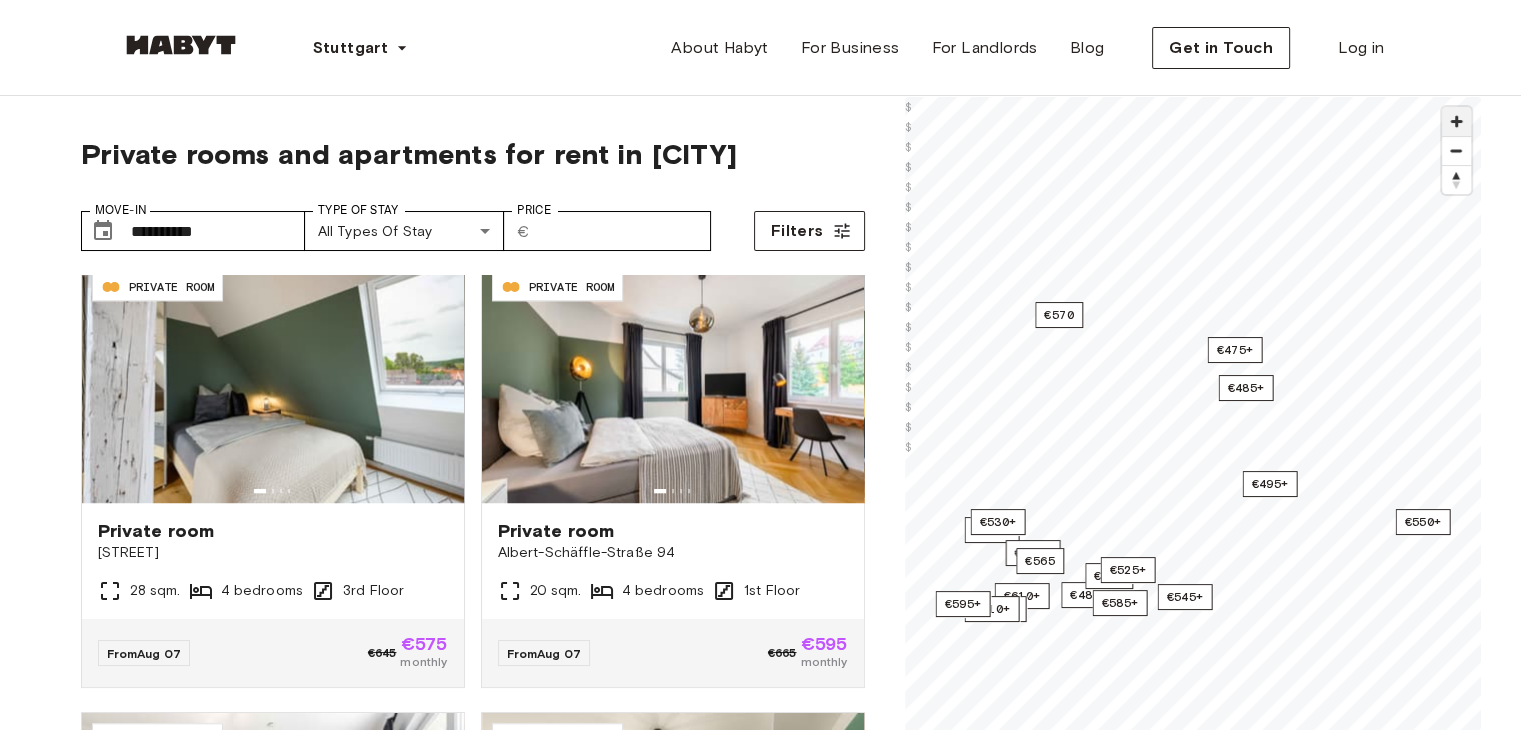 click at bounding box center (1456, 121) 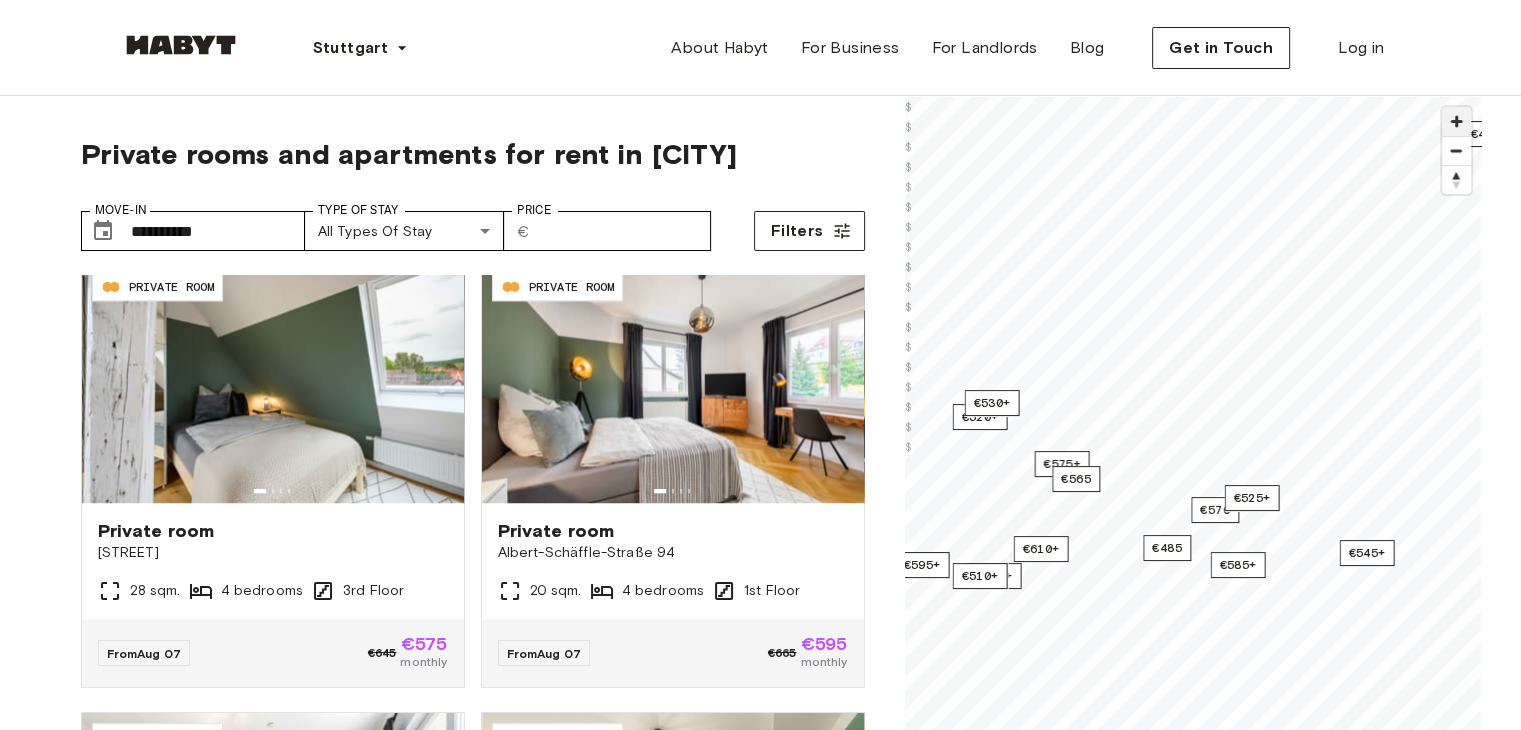 click at bounding box center [1456, 121] 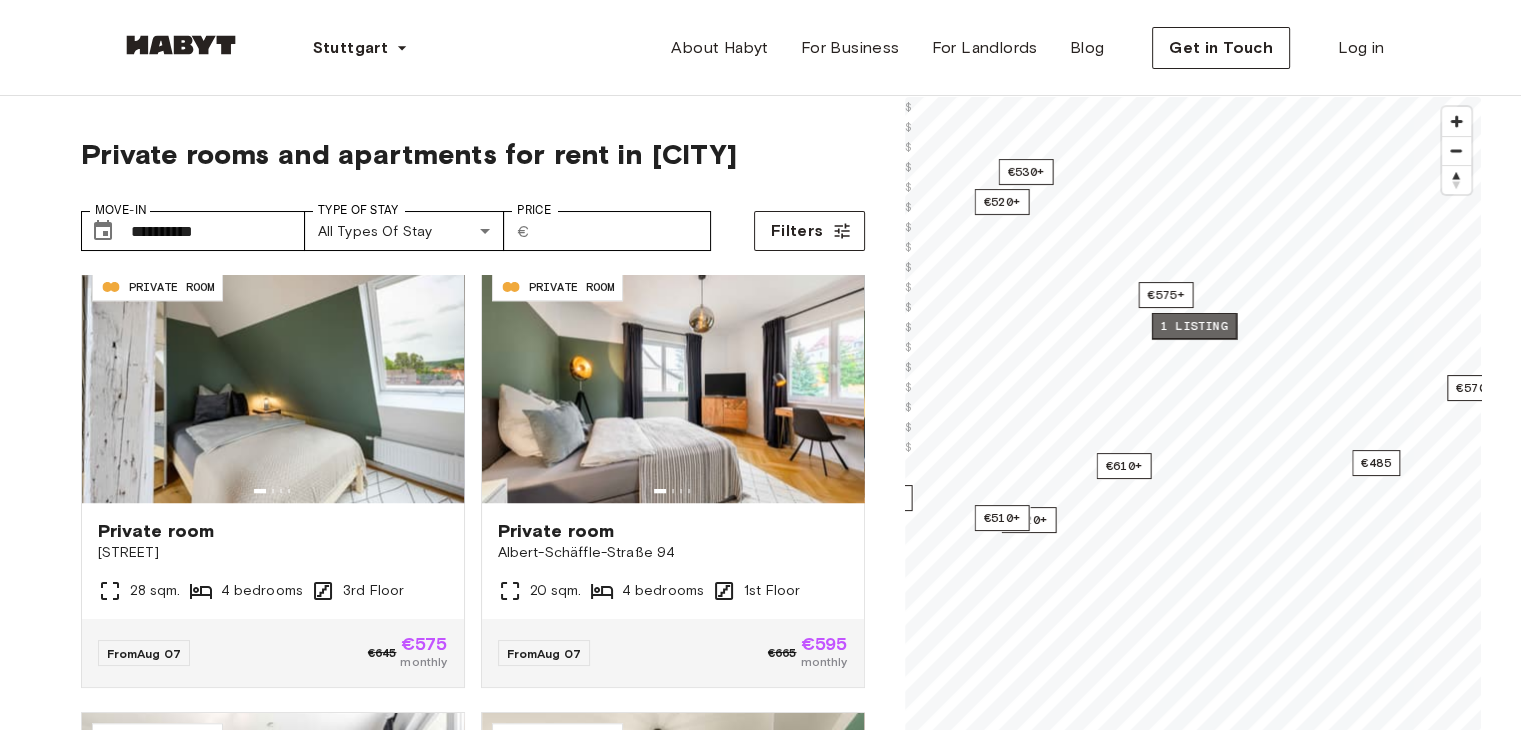 click on "1 listing" at bounding box center [1193, 326] 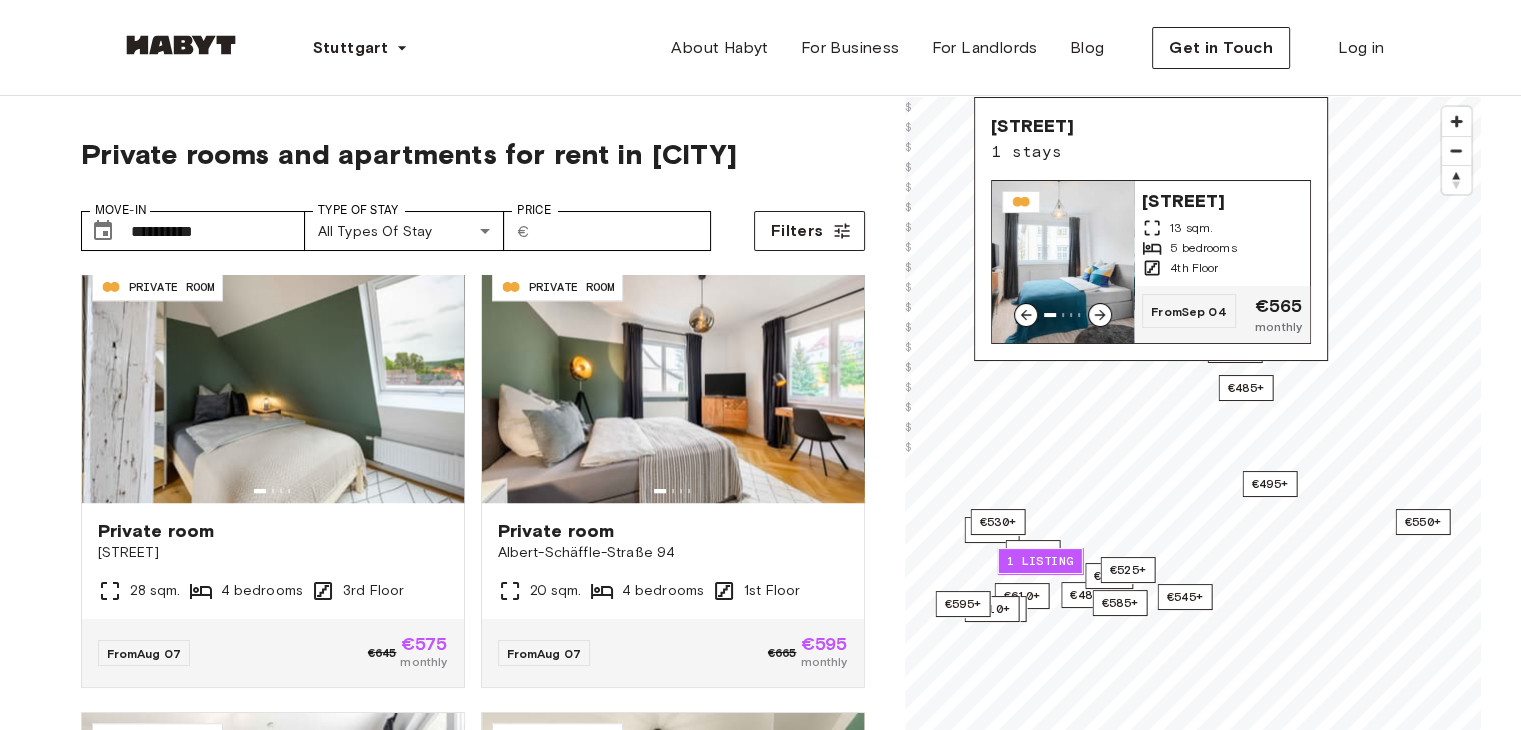 click on "Weimarstraße 19" at bounding box center [1222, 199] 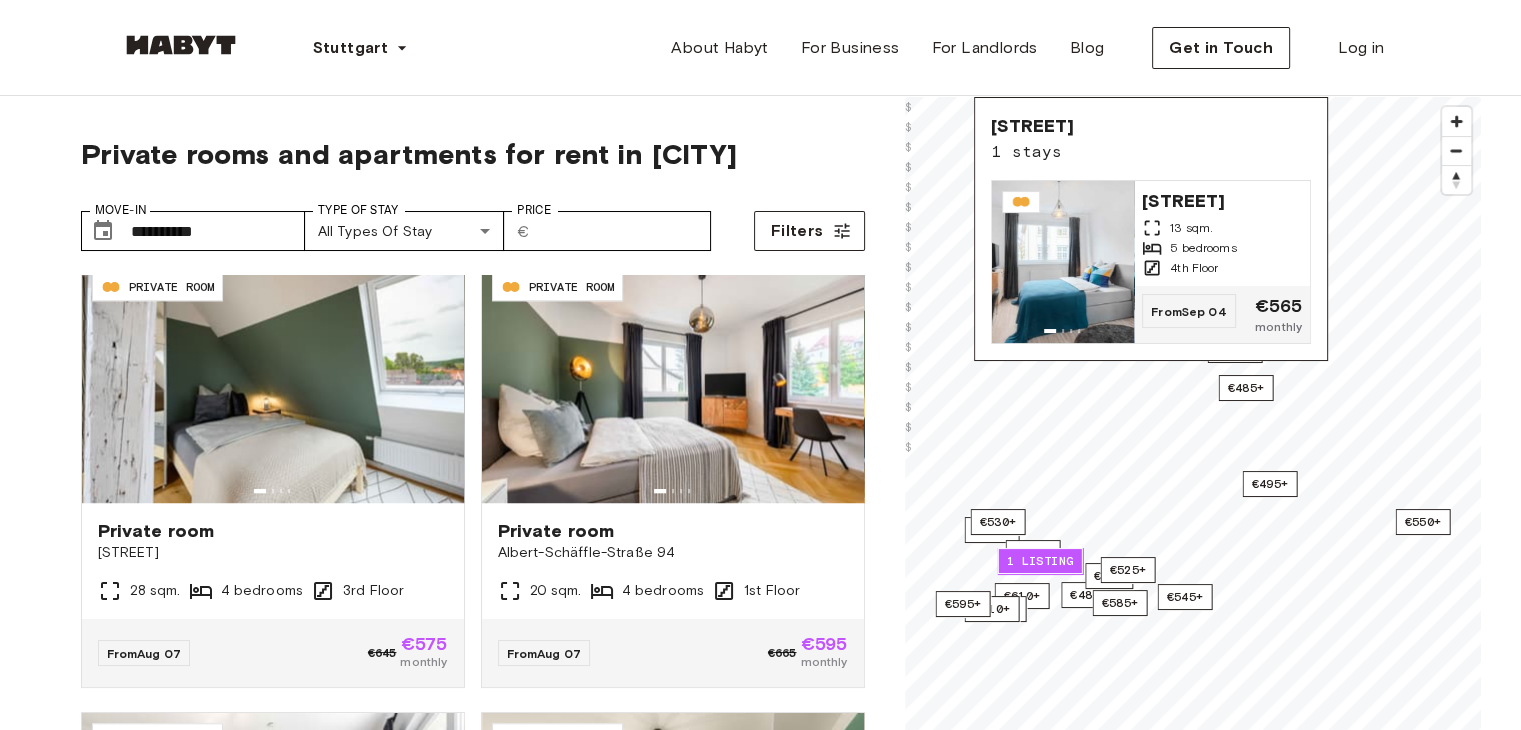 click on "**********" at bounding box center [760, 2005] 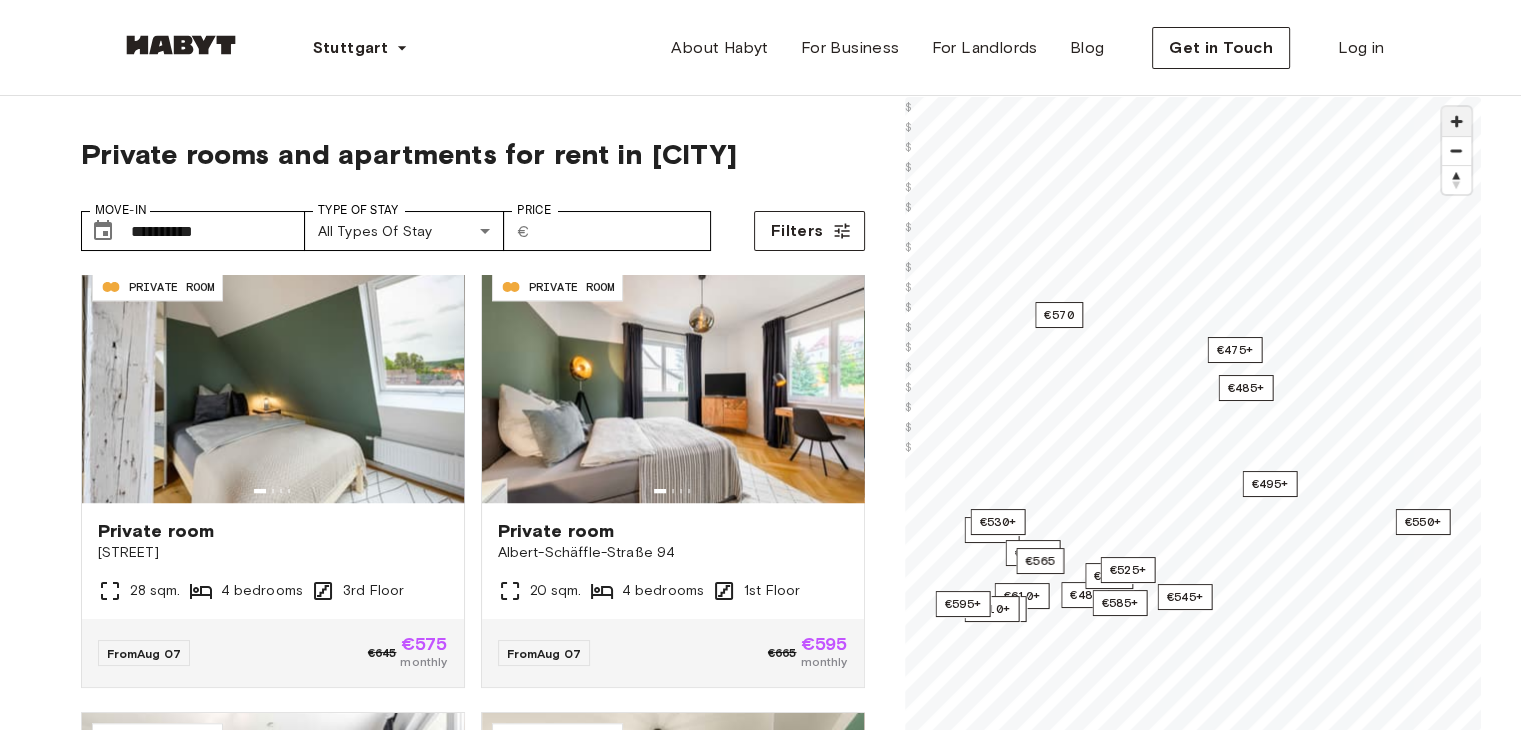 click at bounding box center (1456, 121) 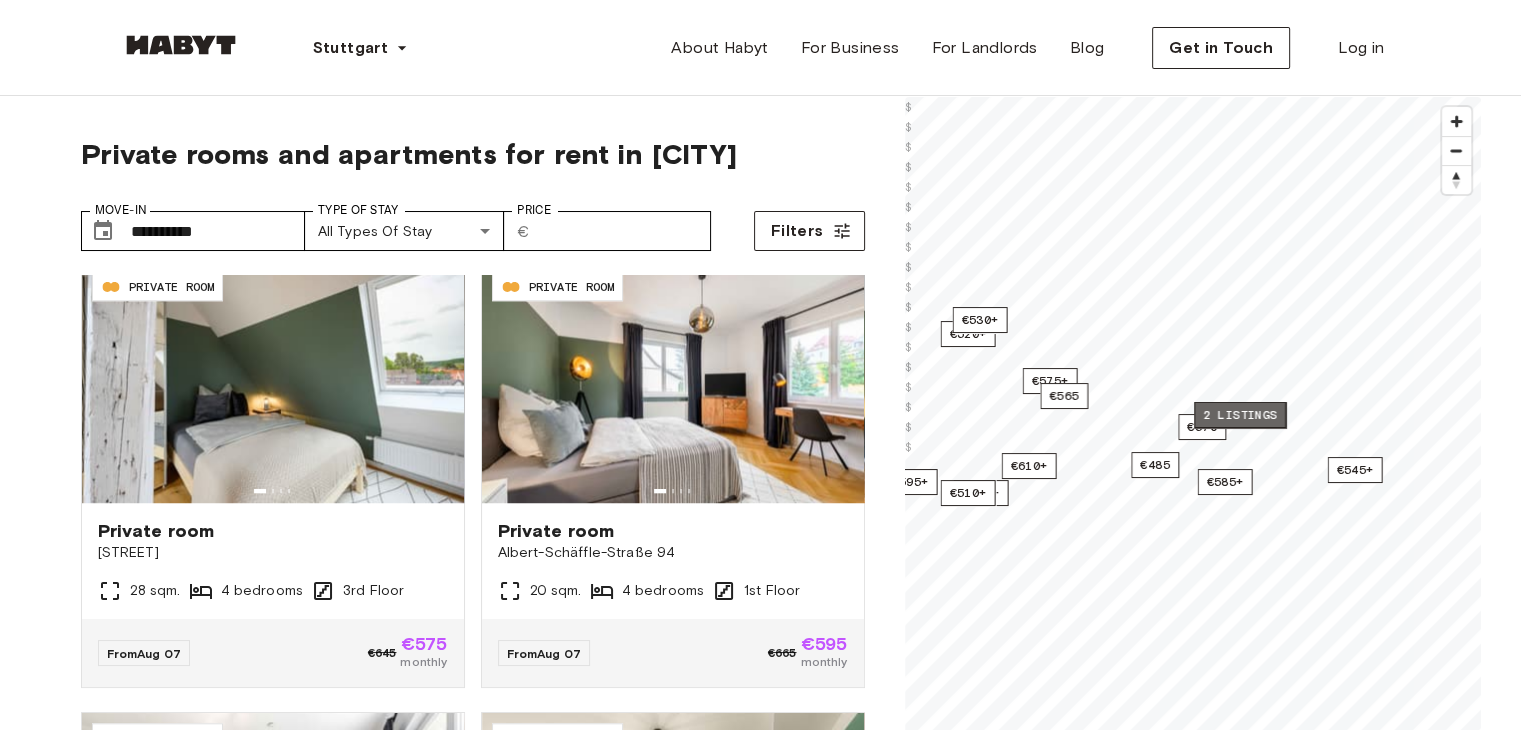 click on "2 listings" at bounding box center (1240, 415) 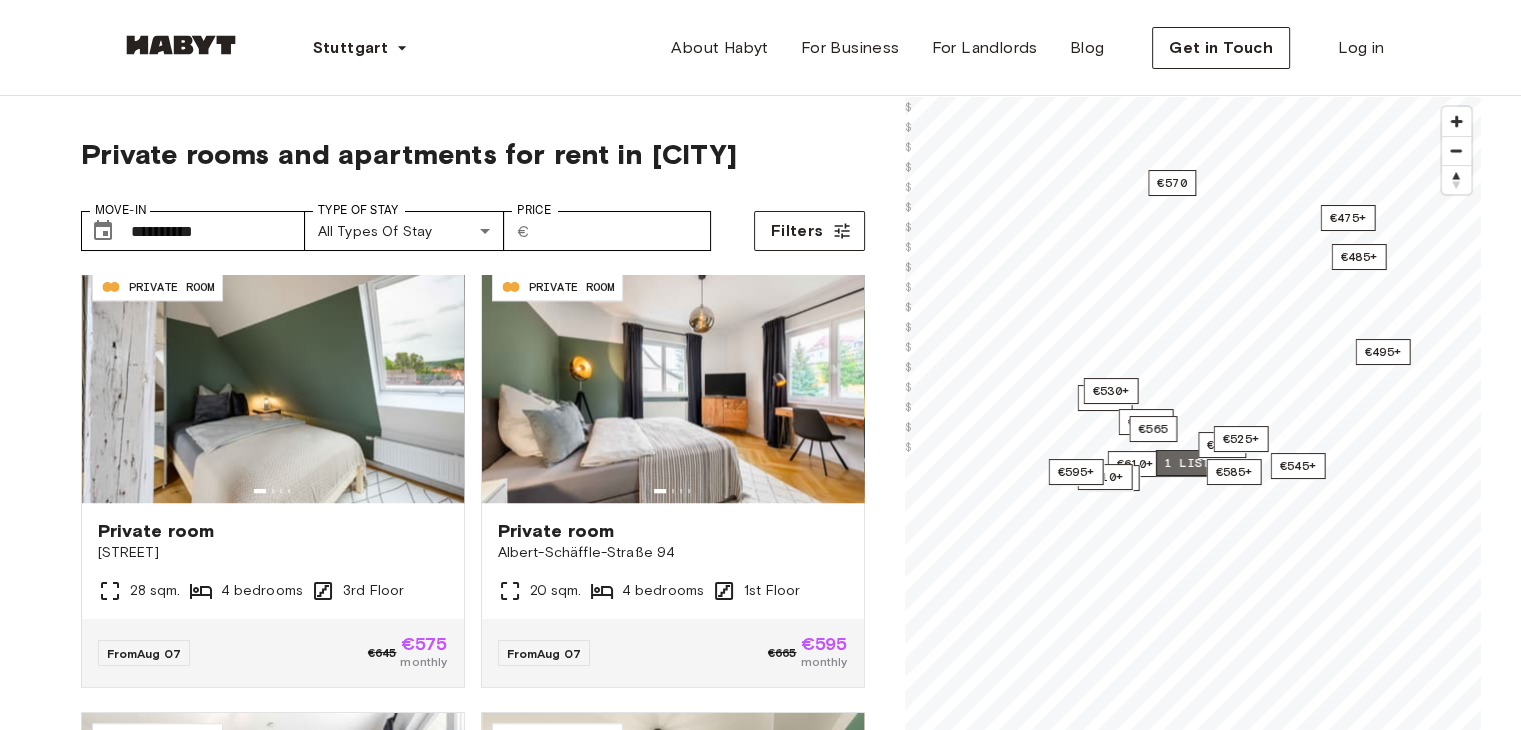 click on "1 listing" at bounding box center [1197, 463] 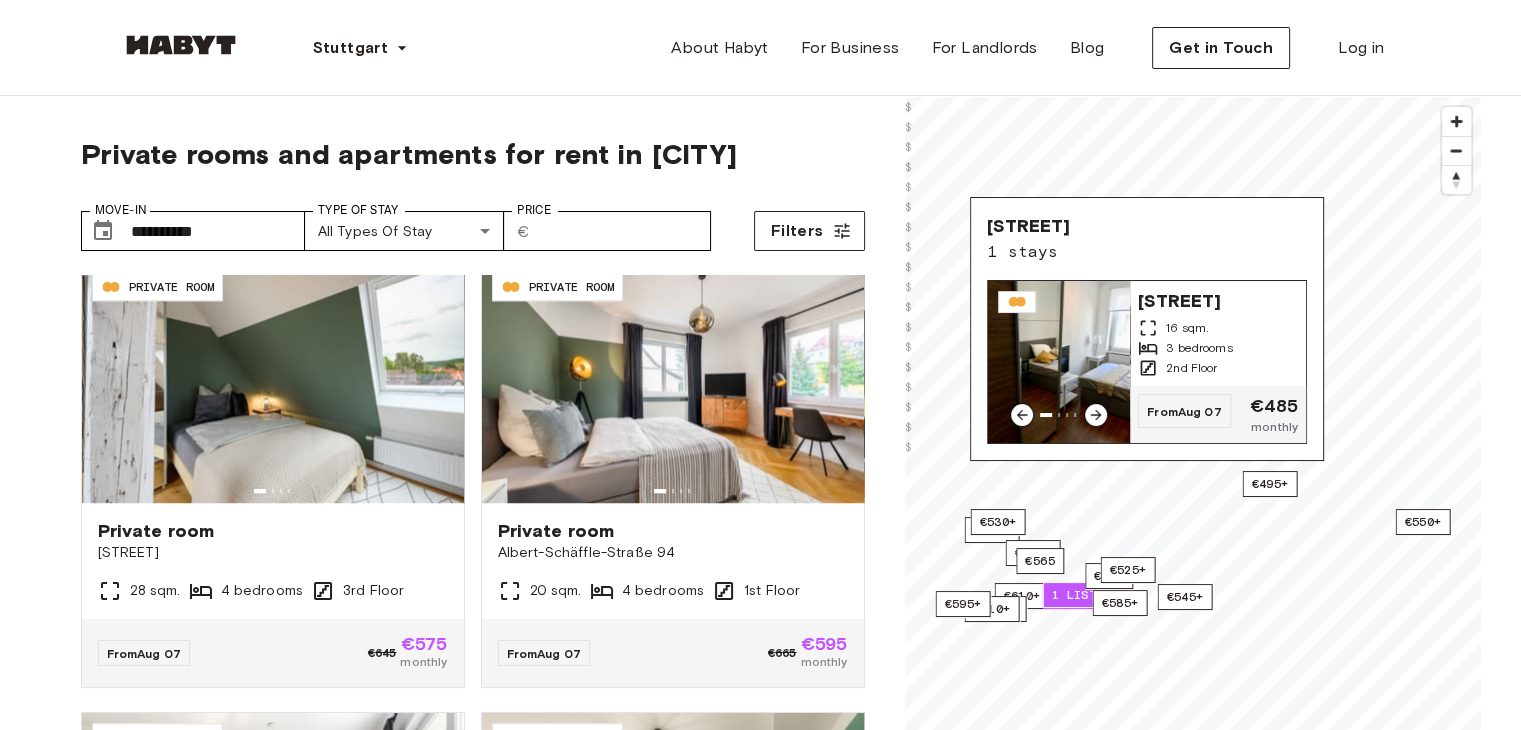 click on "Hauptstätter Straße 55a" at bounding box center [1218, 299] 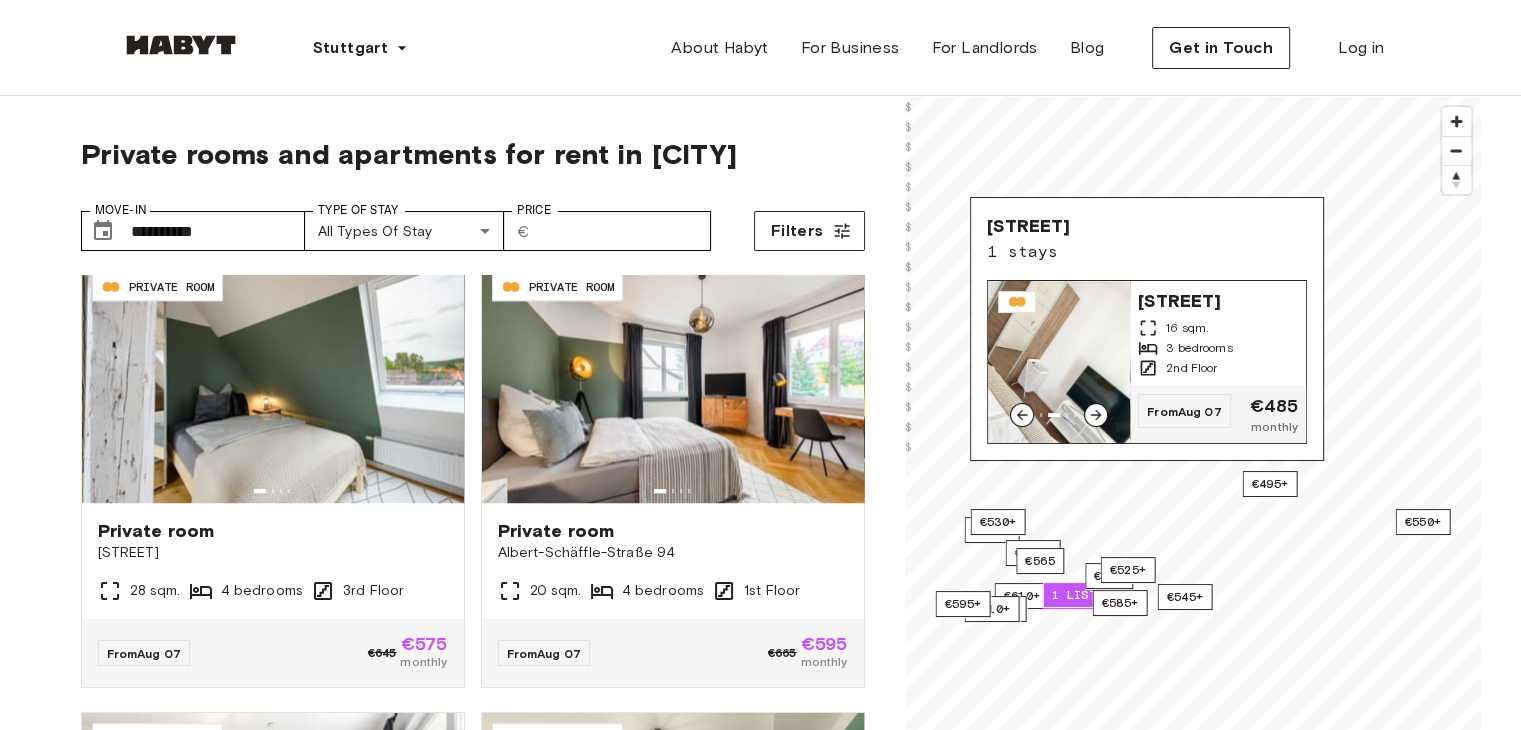 click 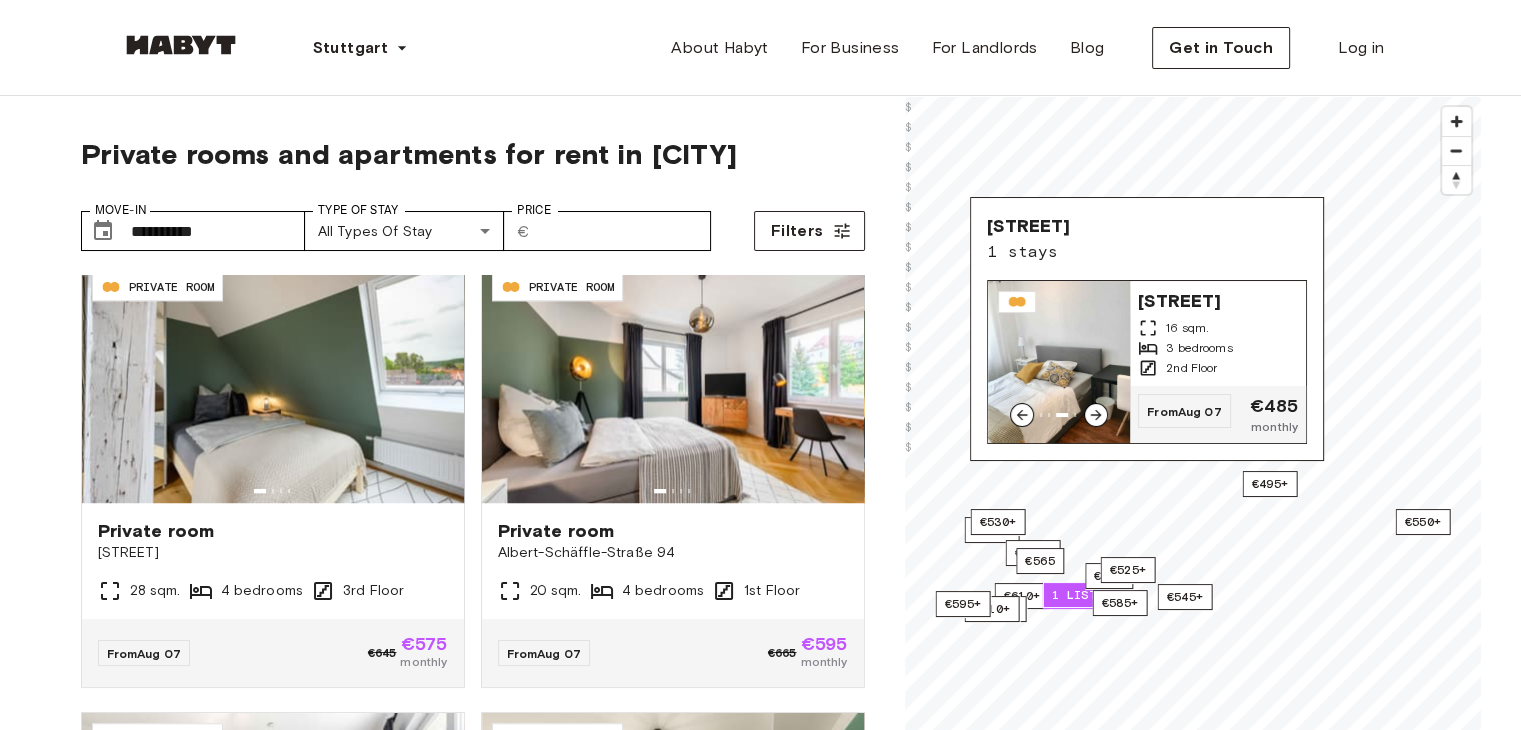 click 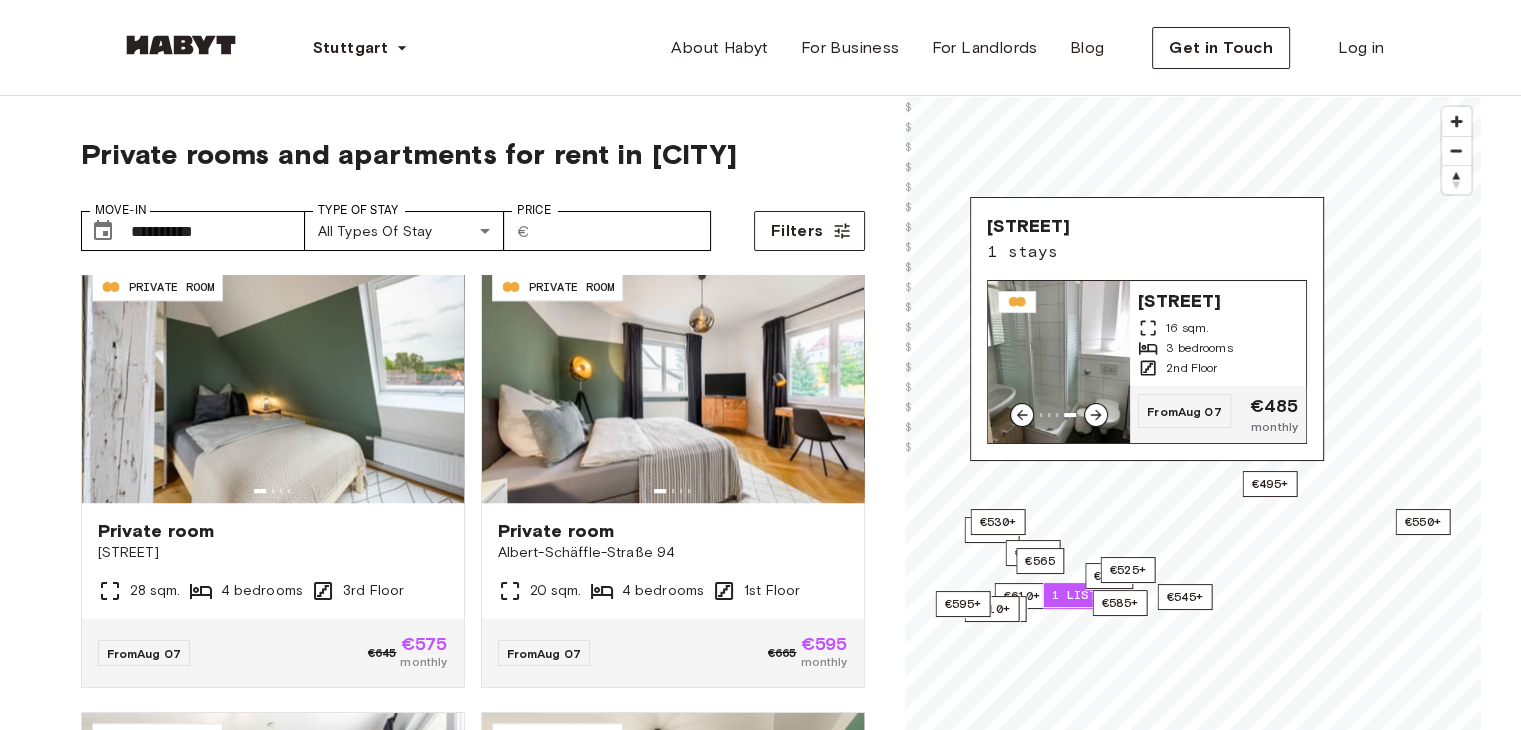click 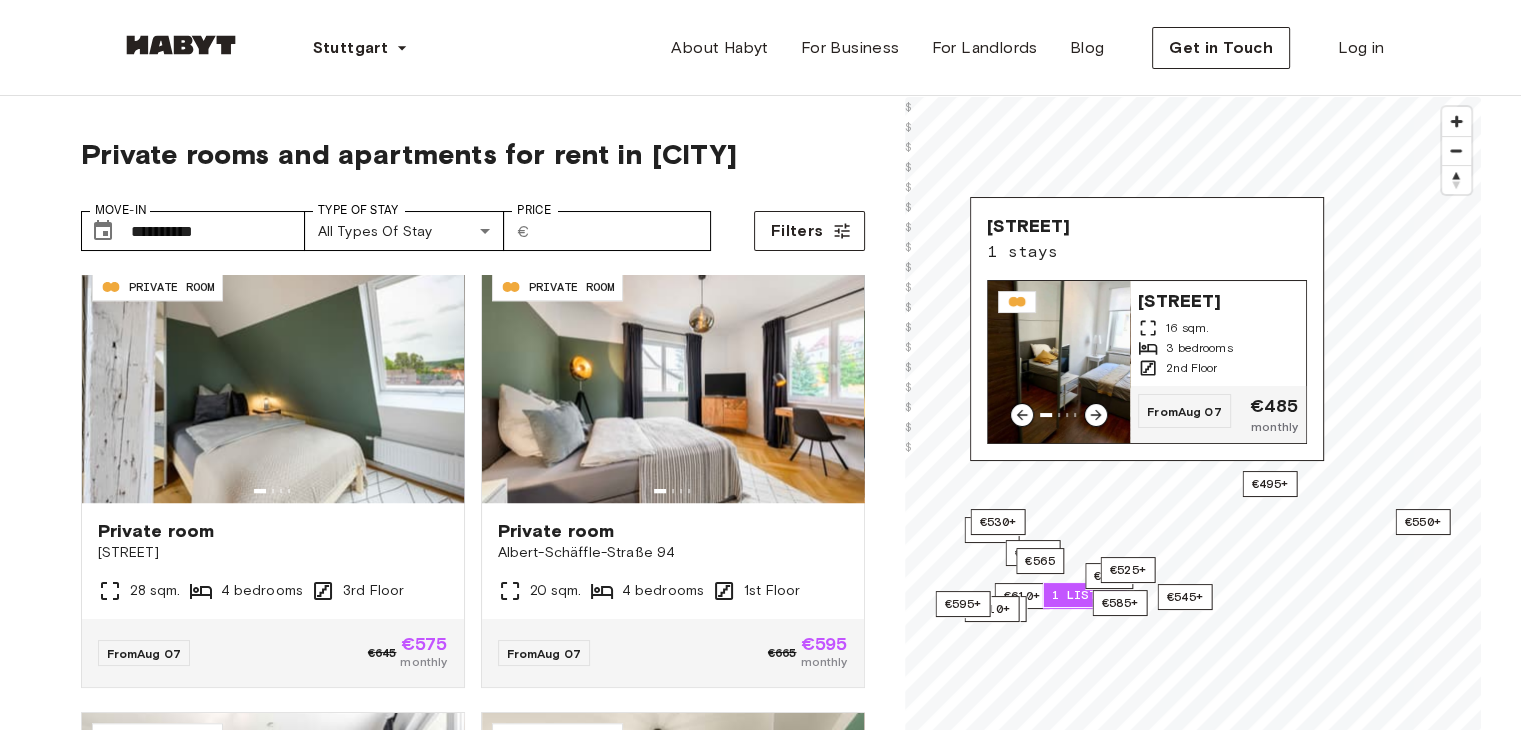 click 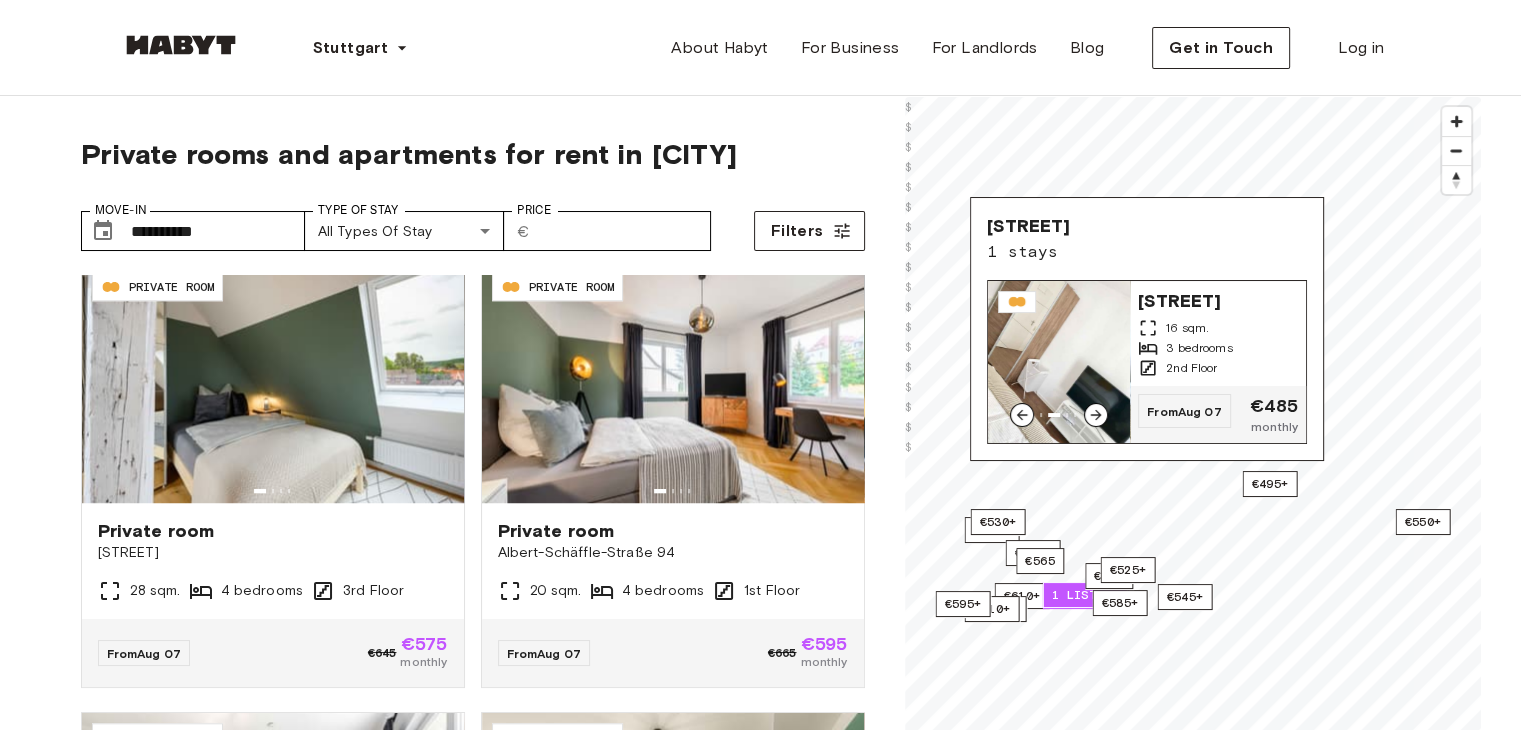 click on "Hauptstätter Straße 55a" at bounding box center (1218, 299) 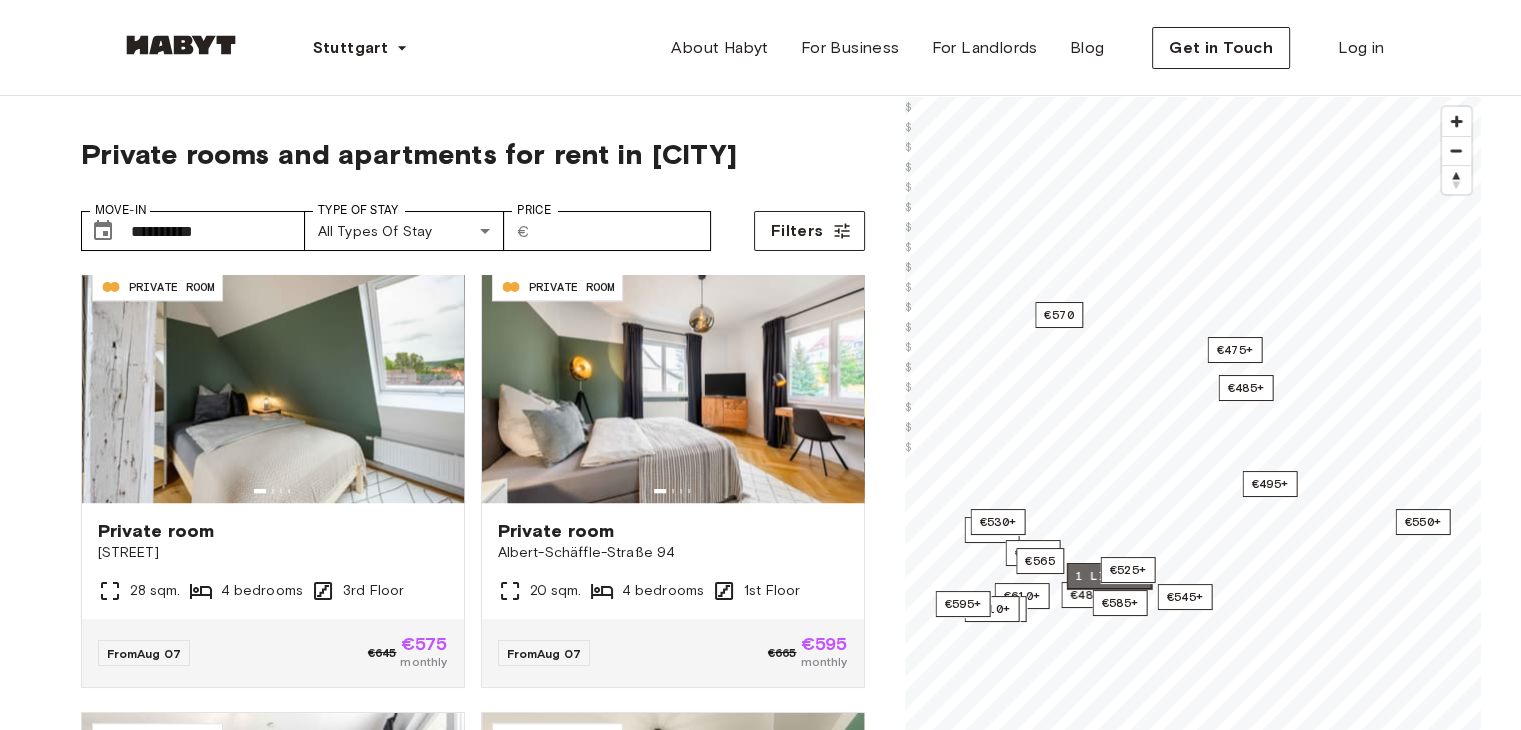 click on "1 listing" at bounding box center [1108, 576] 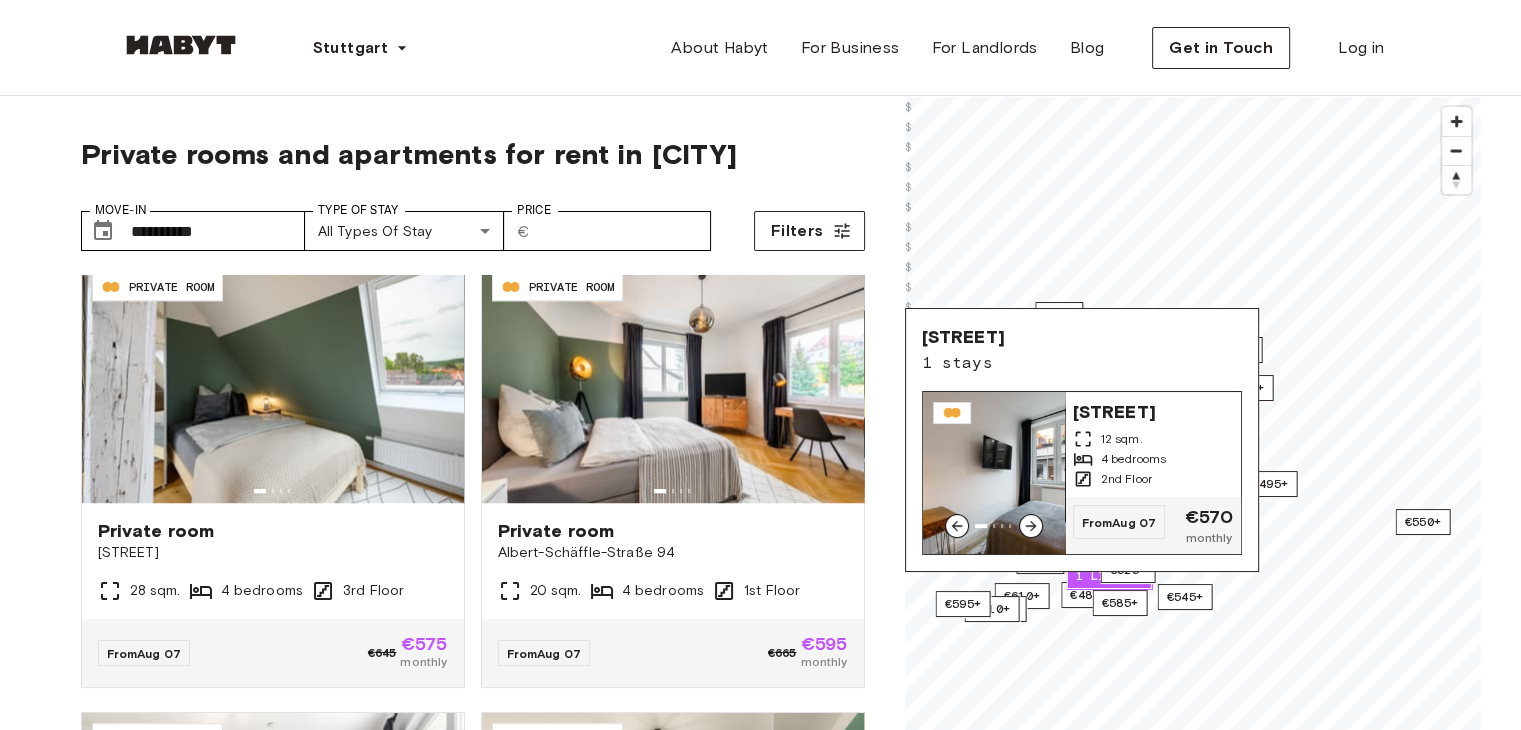 click on "Pfarrstraße 15 12 sqm. 4 bedrooms 2nd Floor" at bounding box center (1153, 444) 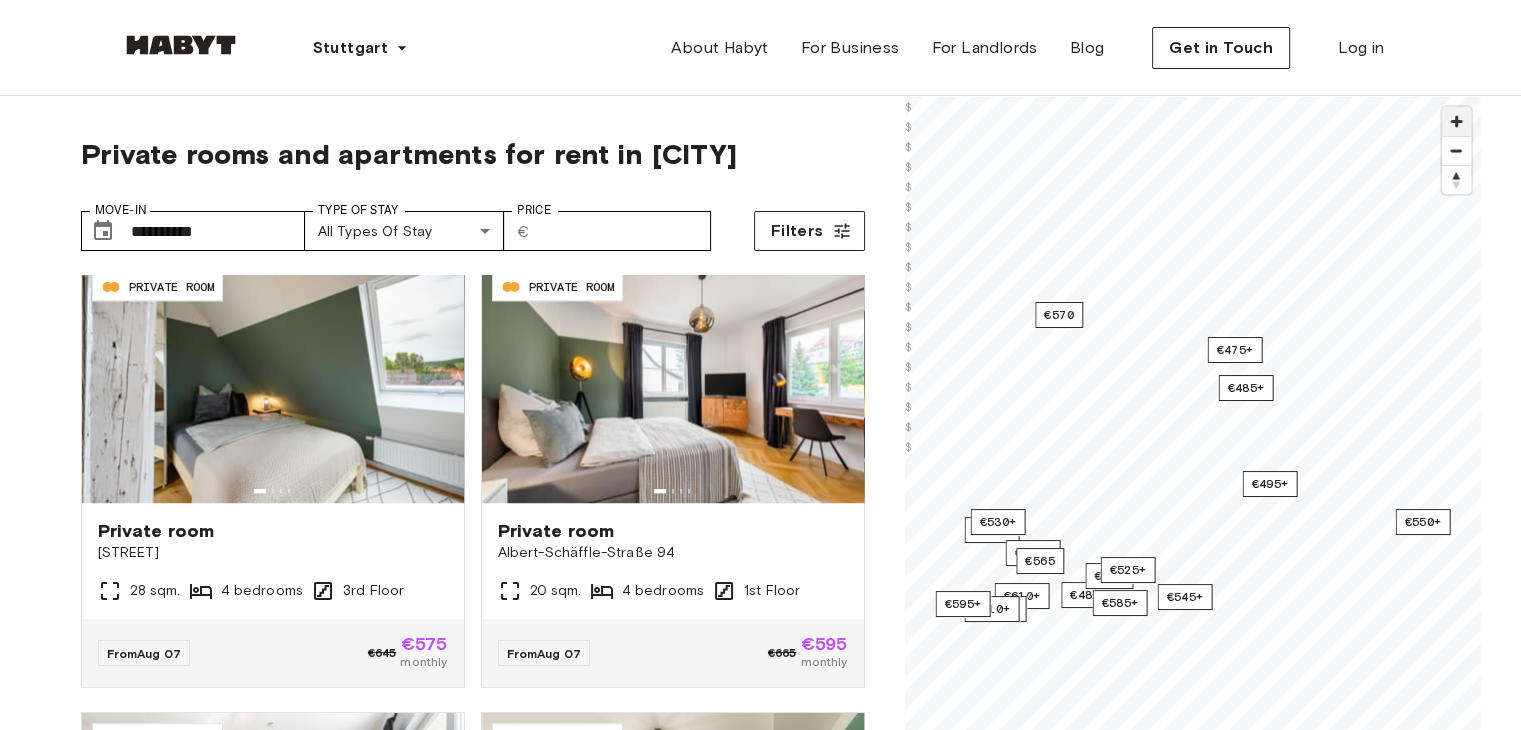 click at bounding box center (1456, 121) 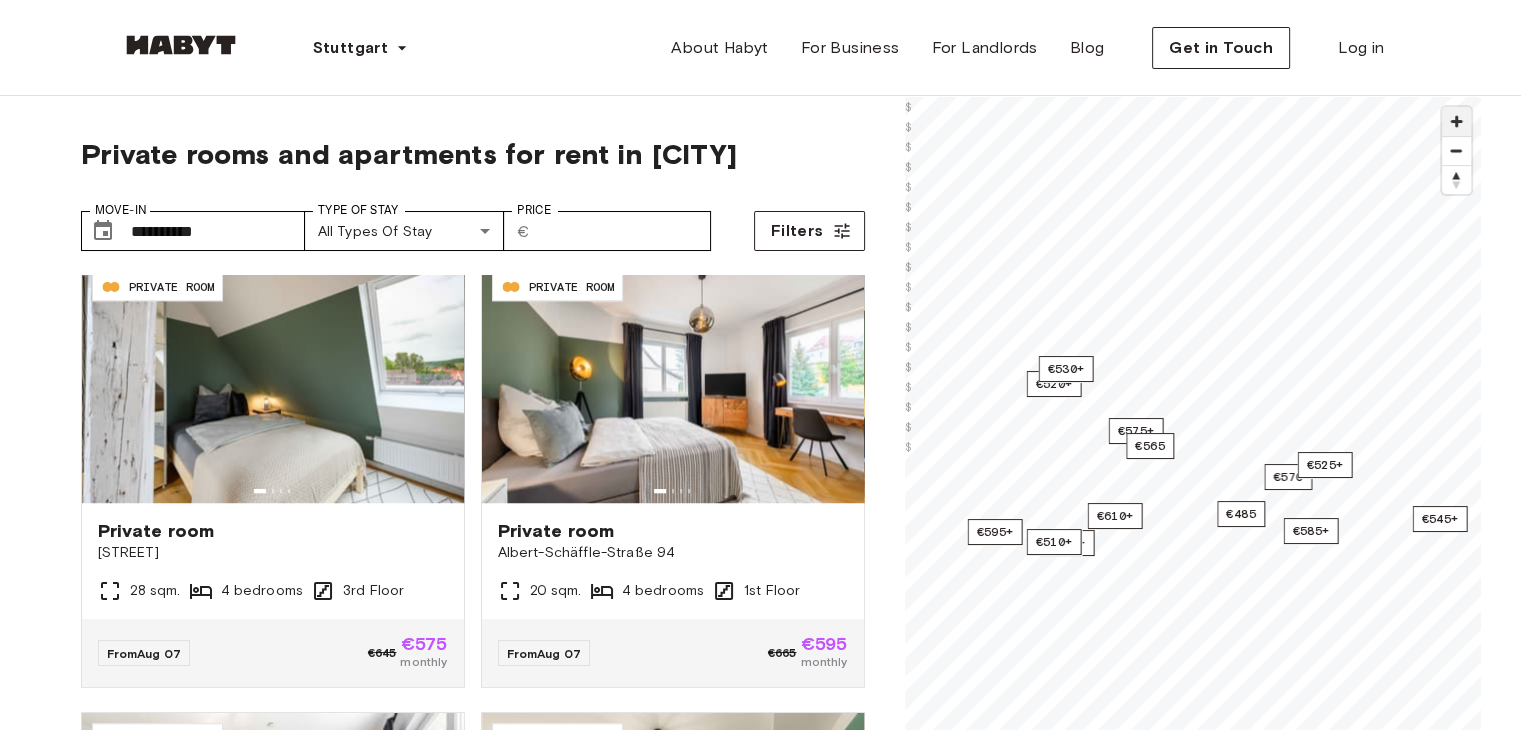 click at bounding box center (1456, 121) 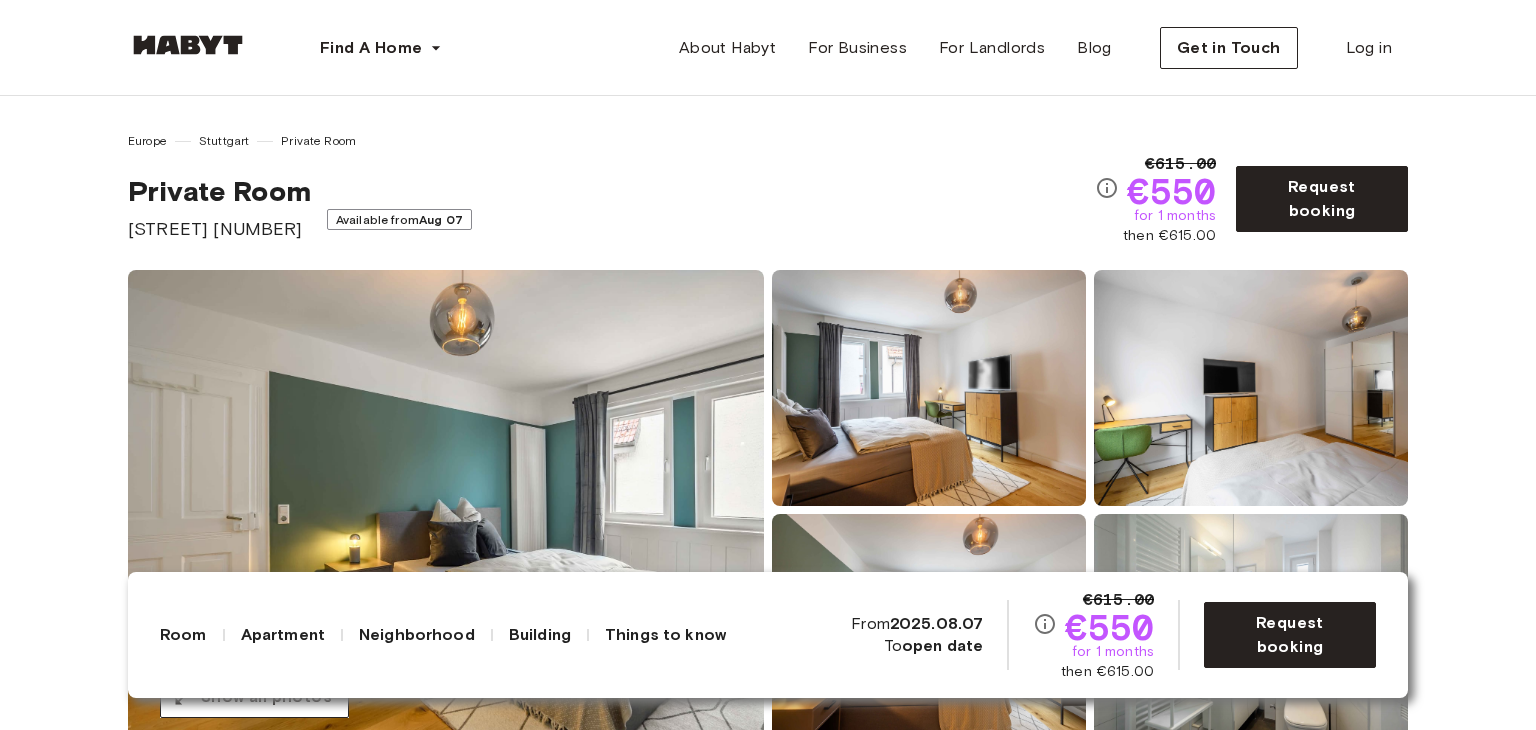 scroll, scrollTop: 0, scrollLeft: 0, axis: both 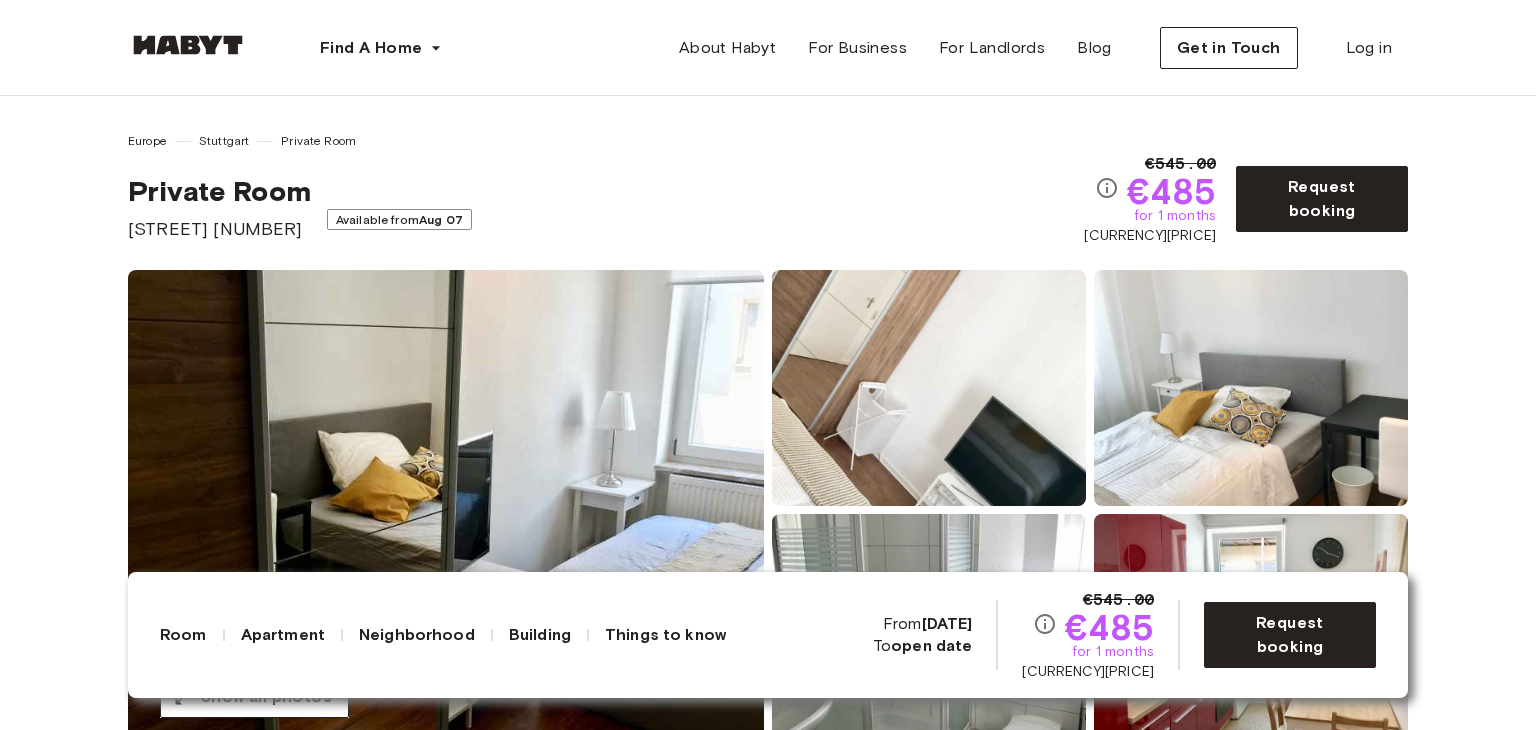 click at bounding box center [446, 510] 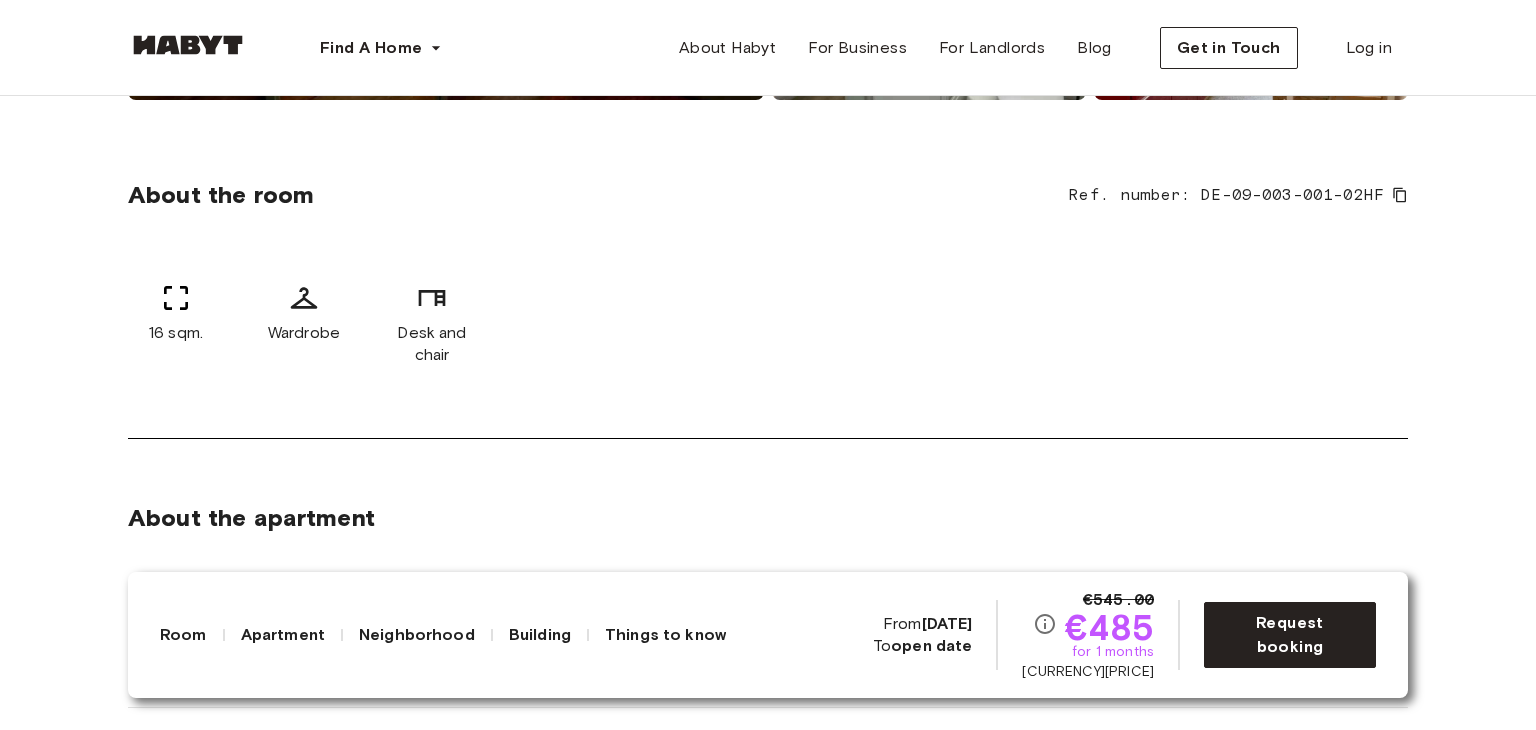 click on "16 sqm. Wardrobe Desk and chair" at bounding box center [768, 324] 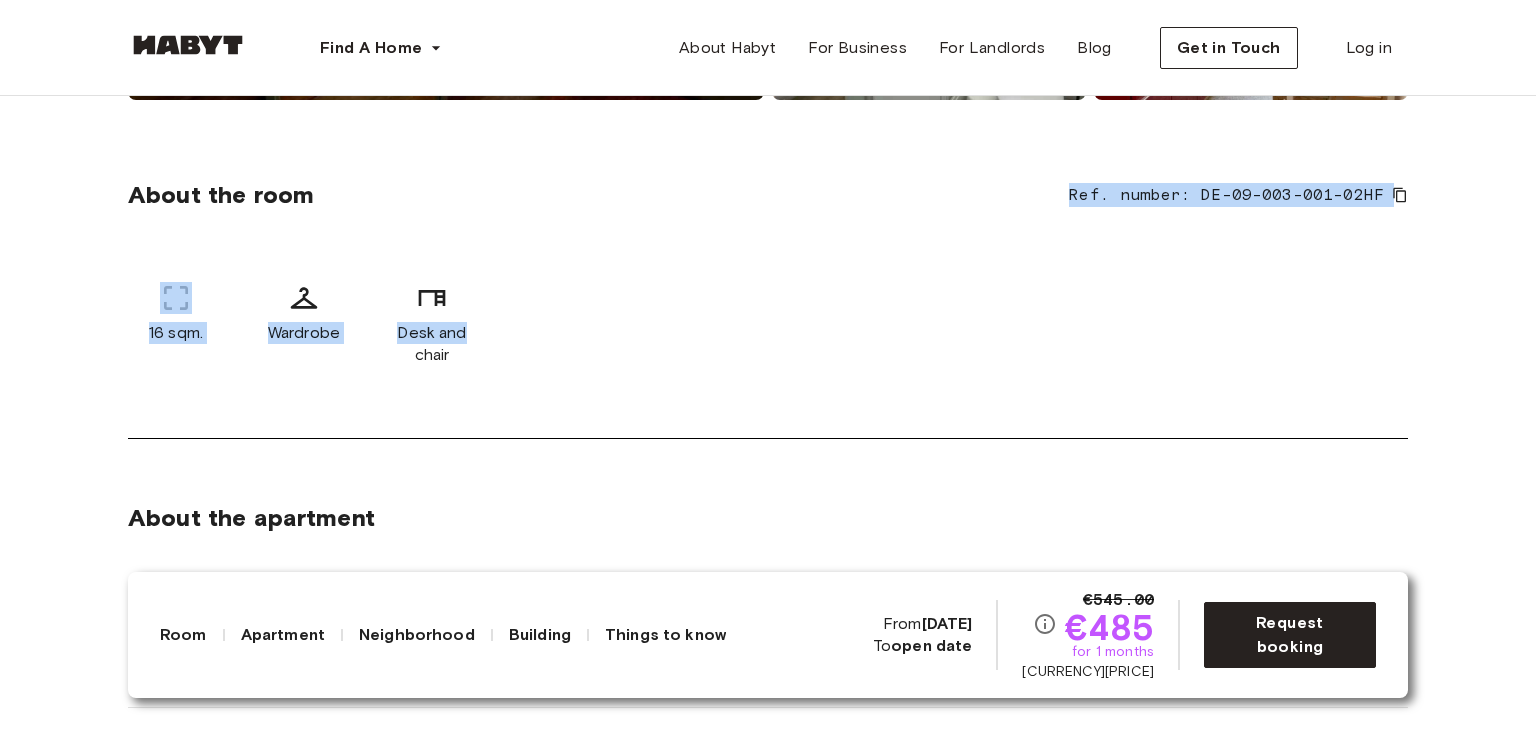 drag, startPoint x: 920, startPoint y: 257, endPoint x: 923, endPoint y: 201, distance: 56.0803 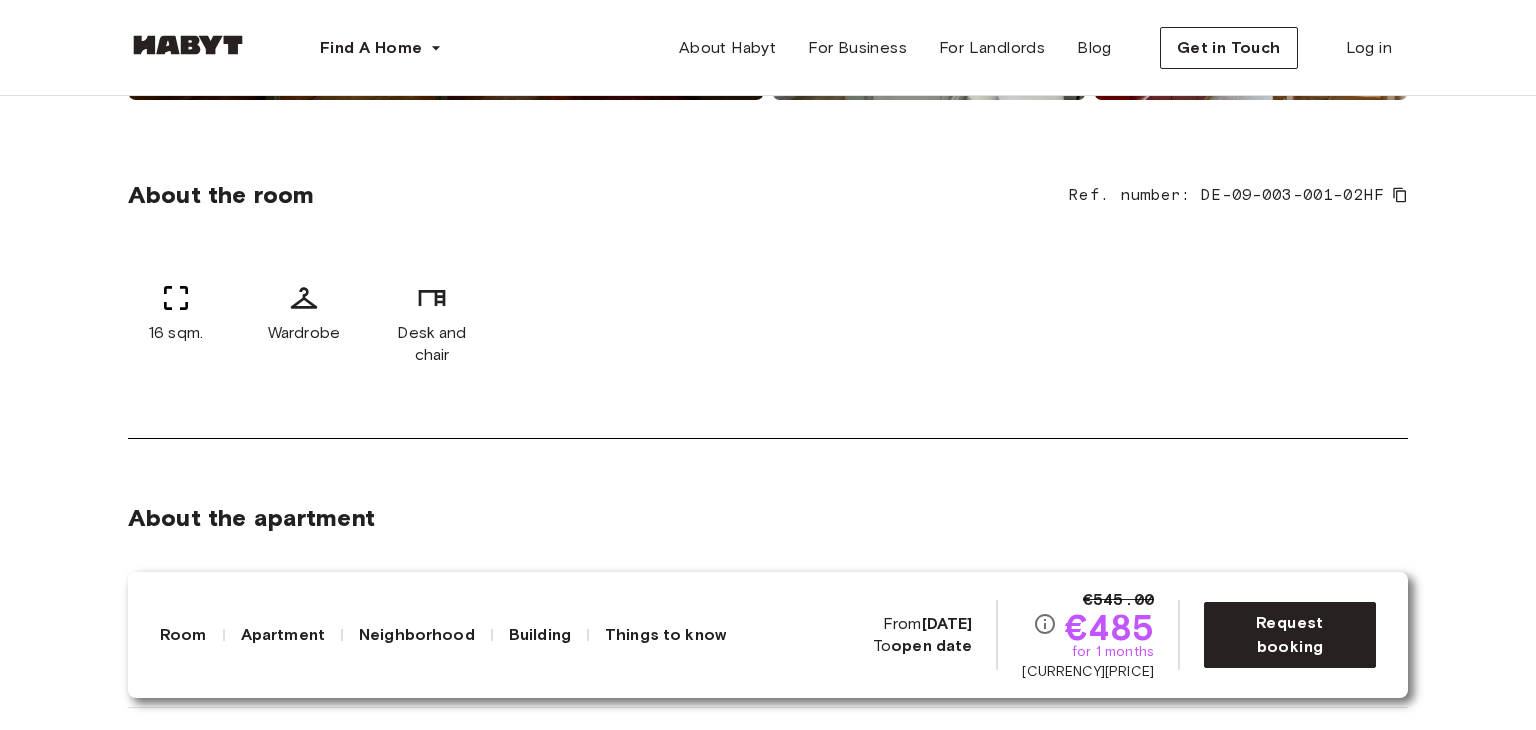 click on "Apartment" at bounding box center (283, 635) 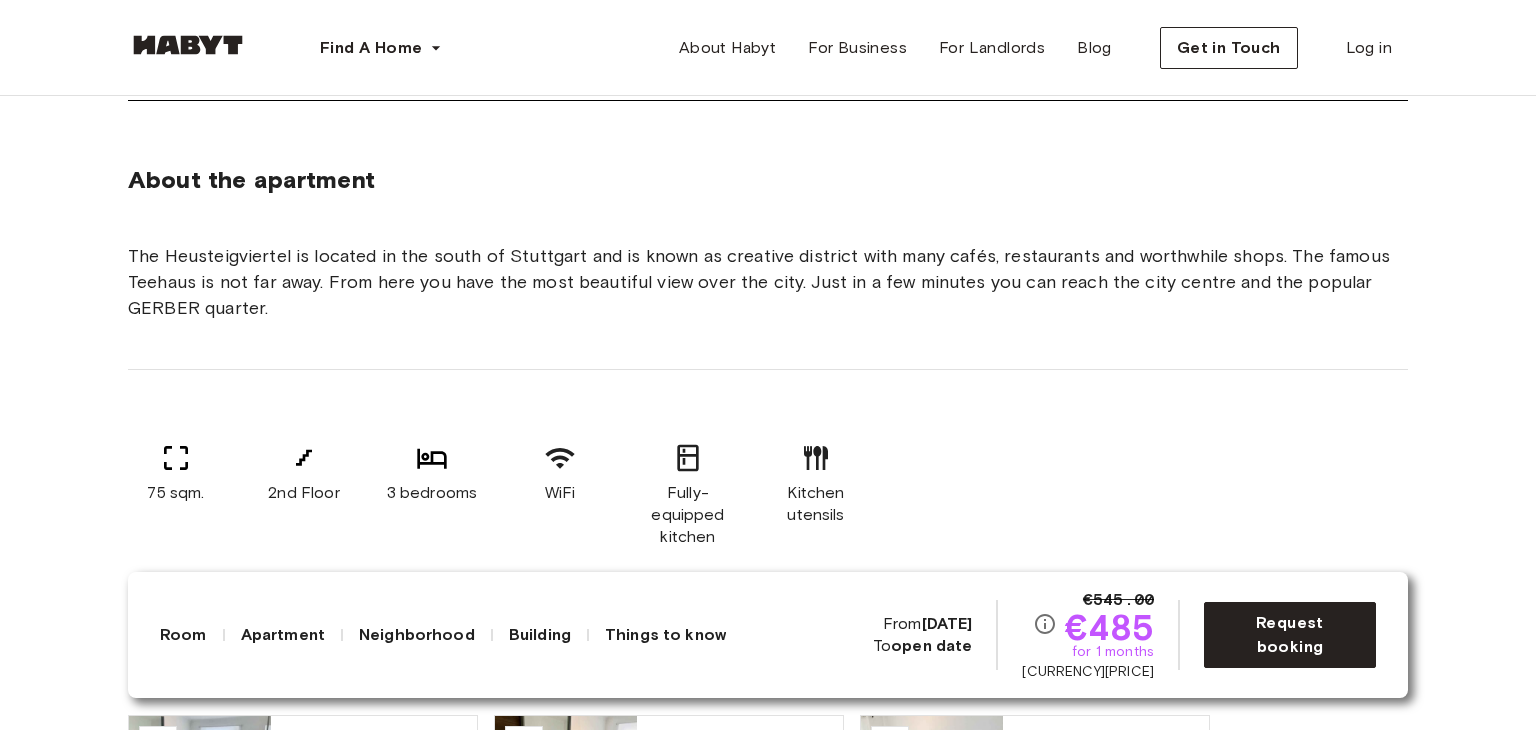 click on "Neighborhood" at bounding box center [417, 635] 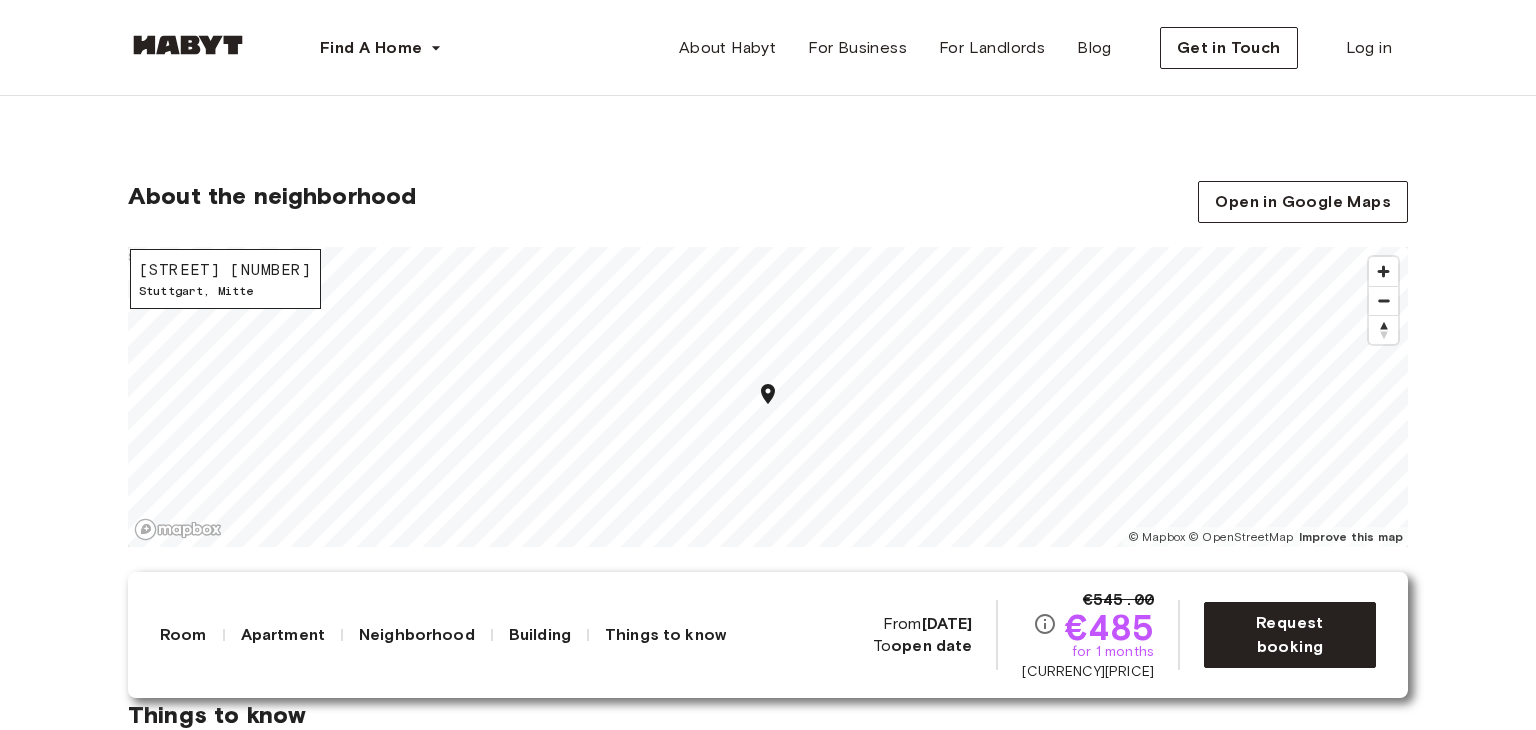click on "Building" at bounding box center [540, 635] 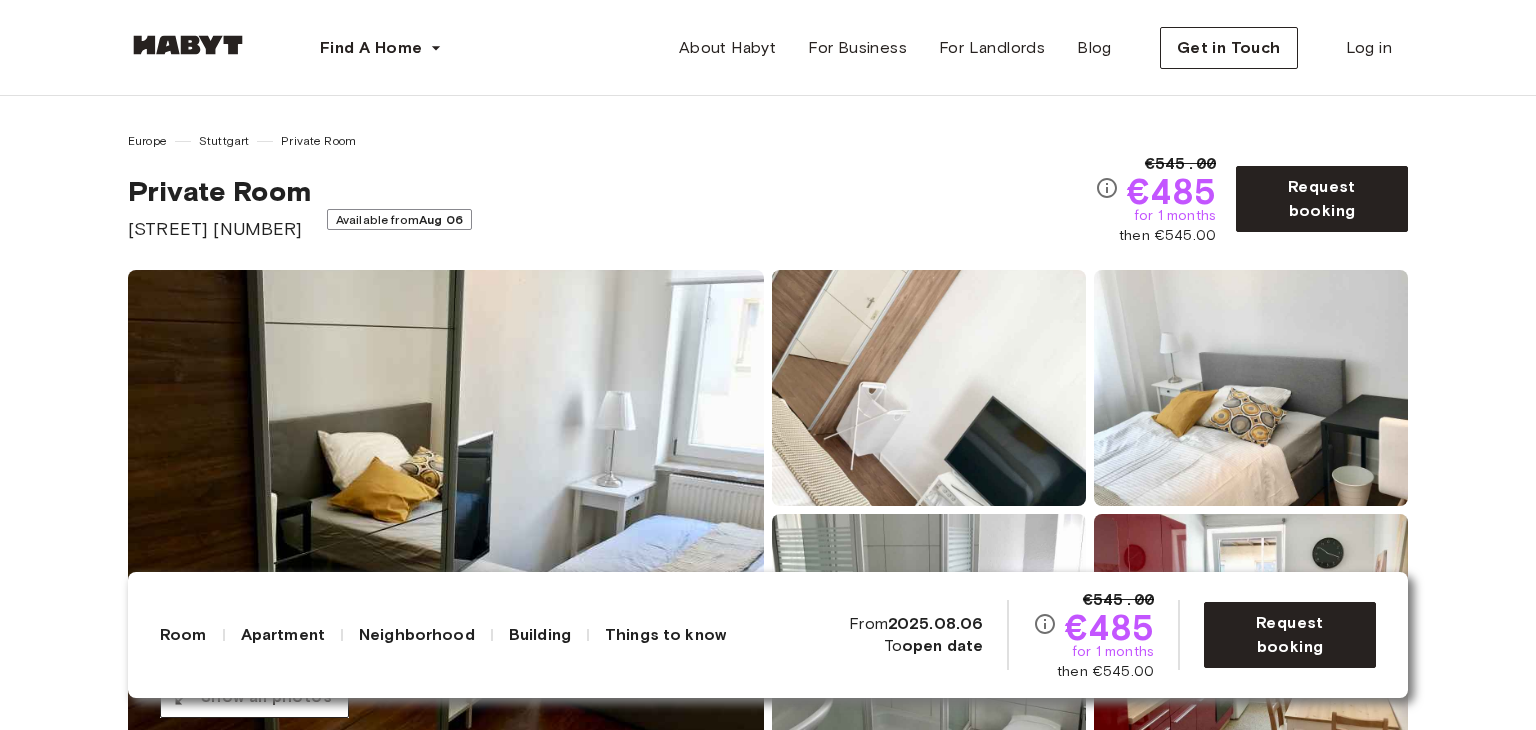 scroll, scrollTop: 0, scrollLeft: 0, axis: both 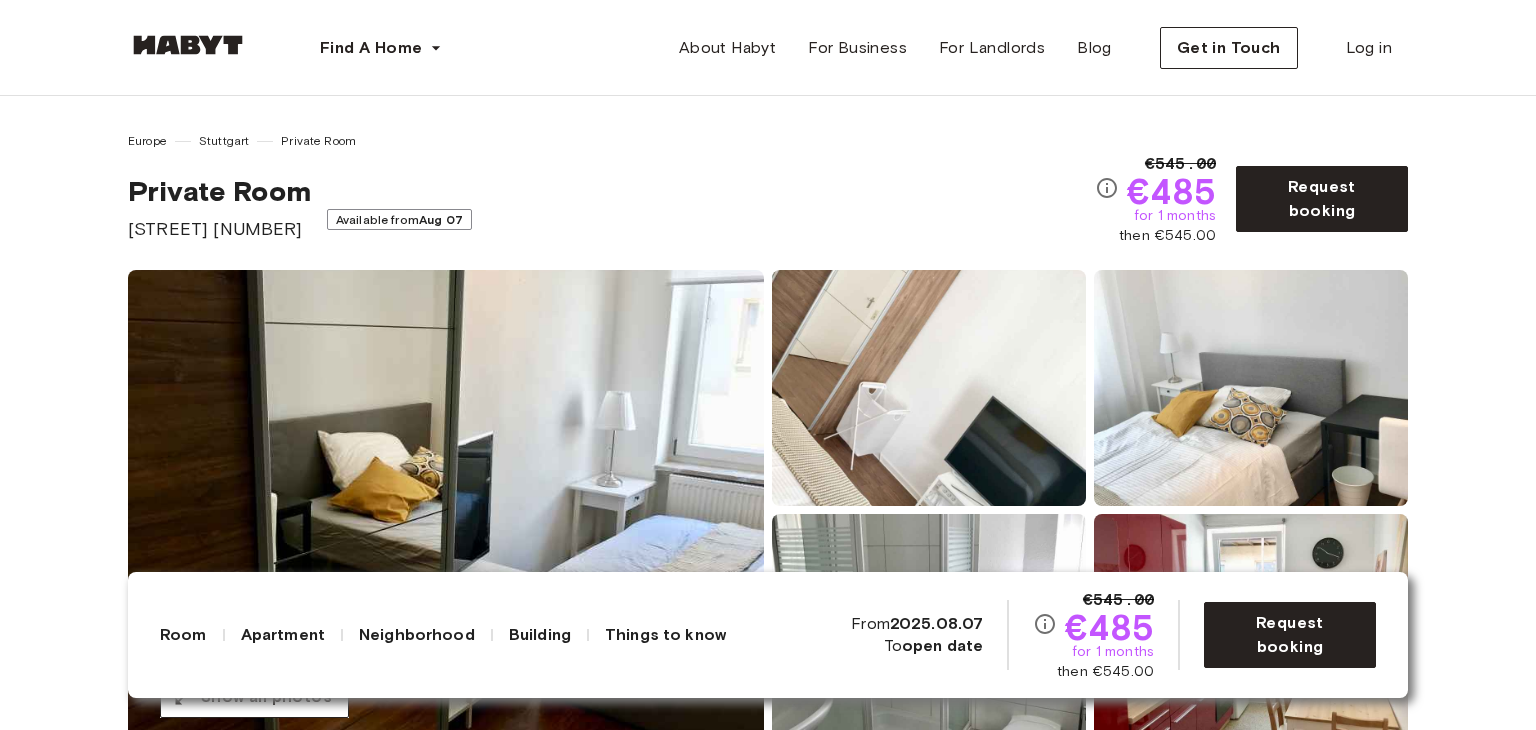 click at bounding box center (446, 510) 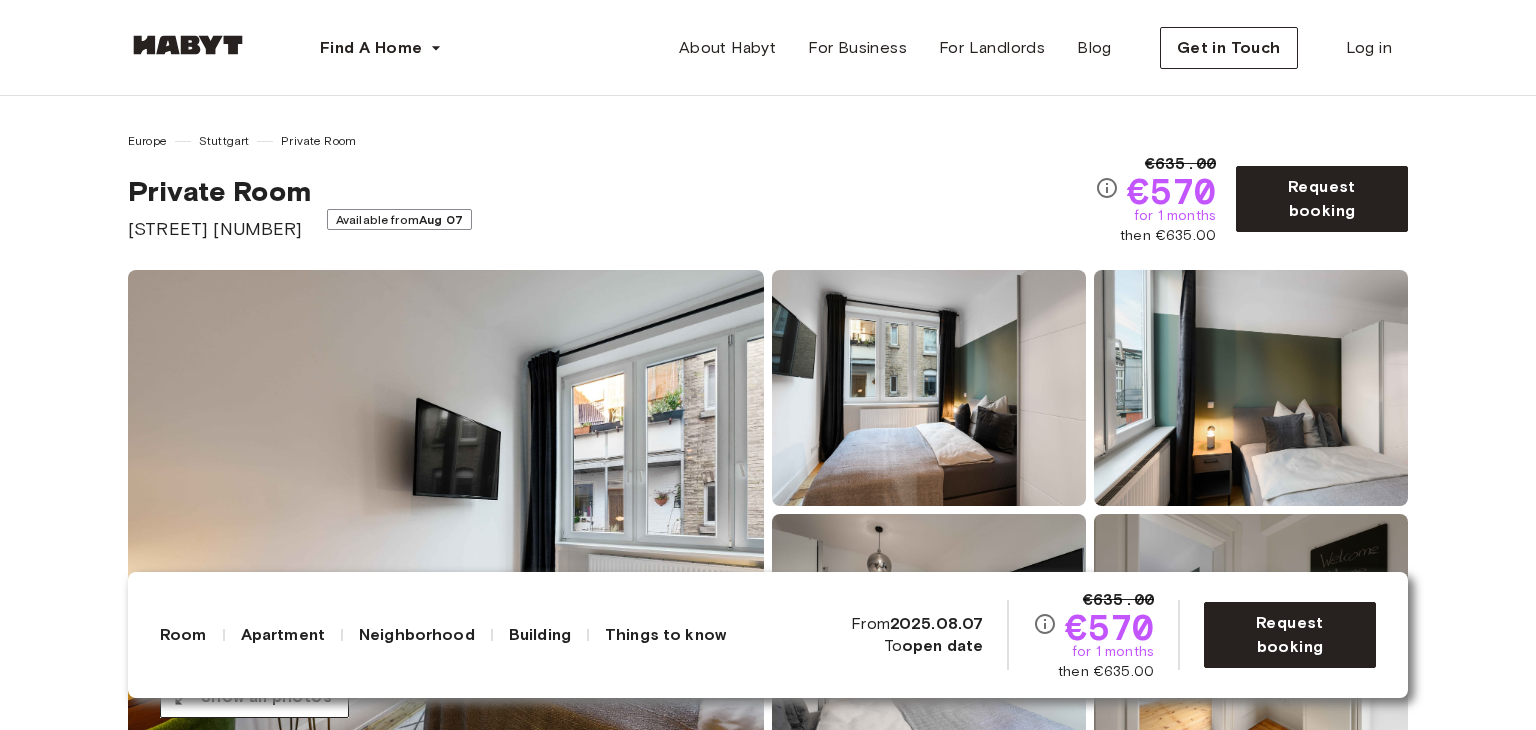 scroll, scrollTop: 0, scrollLeft: 0, axis: both 